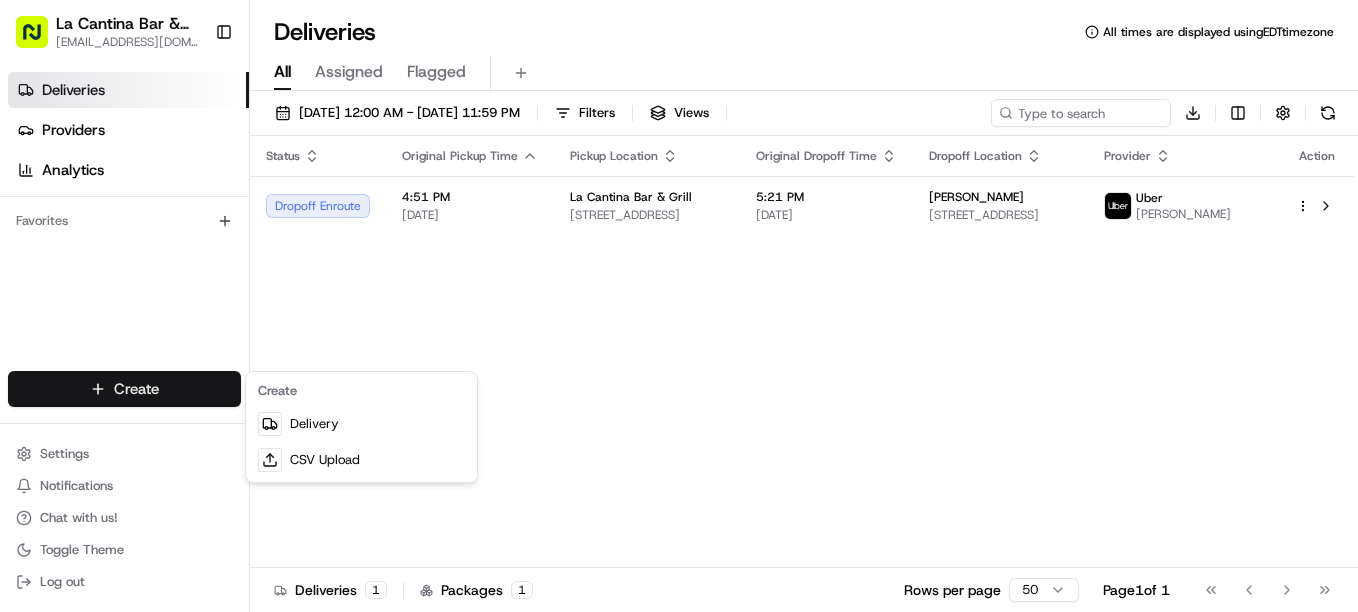 click on "Delivery" at bounding box center (361, 424) 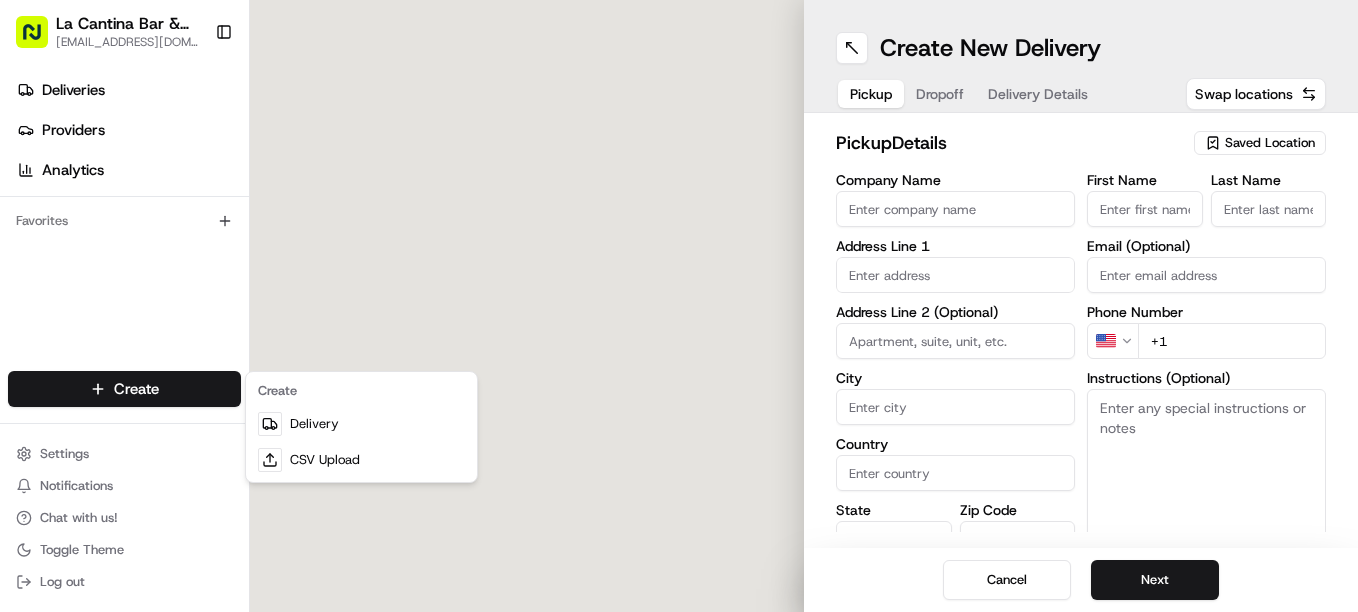 scroll, scrollTop: 0, scrollLeft: 0, axis: both 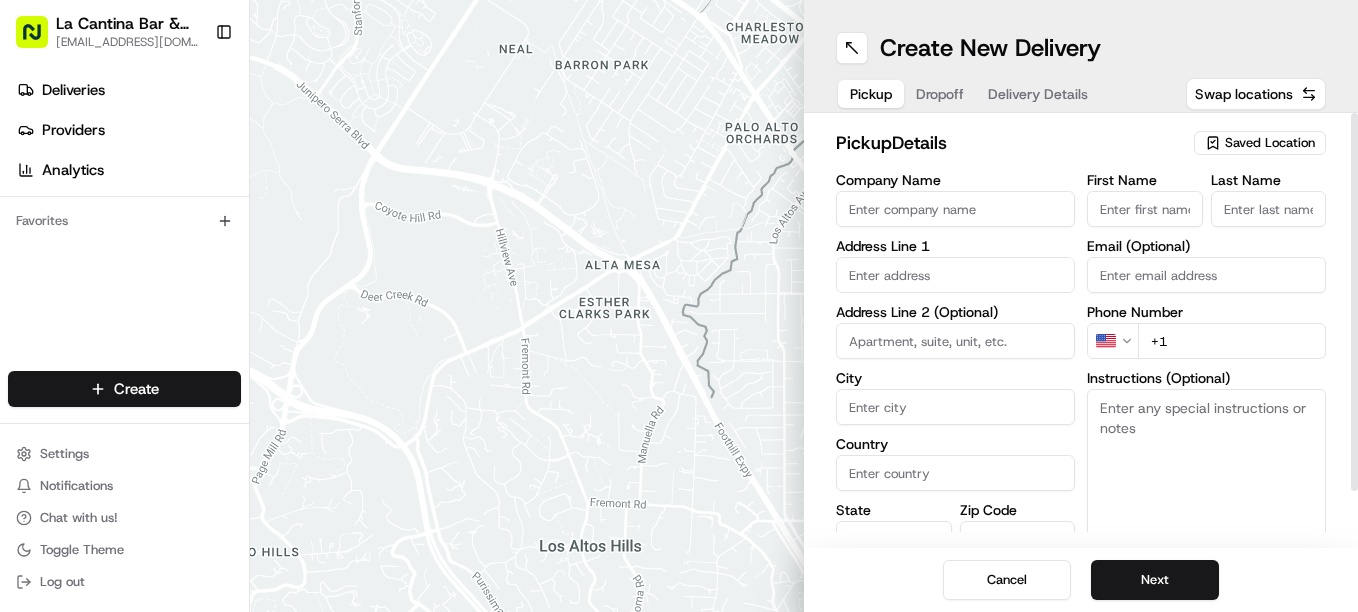 click on "Saved Location" at bounding box center (1270, 143) 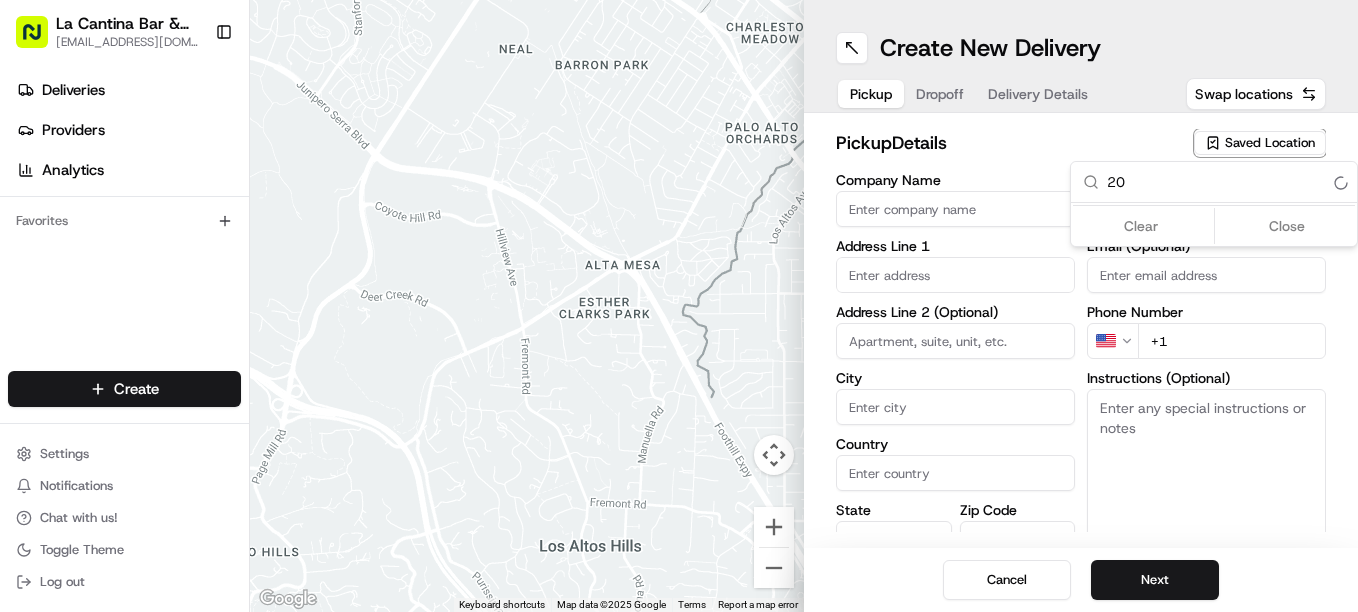 type on "2" 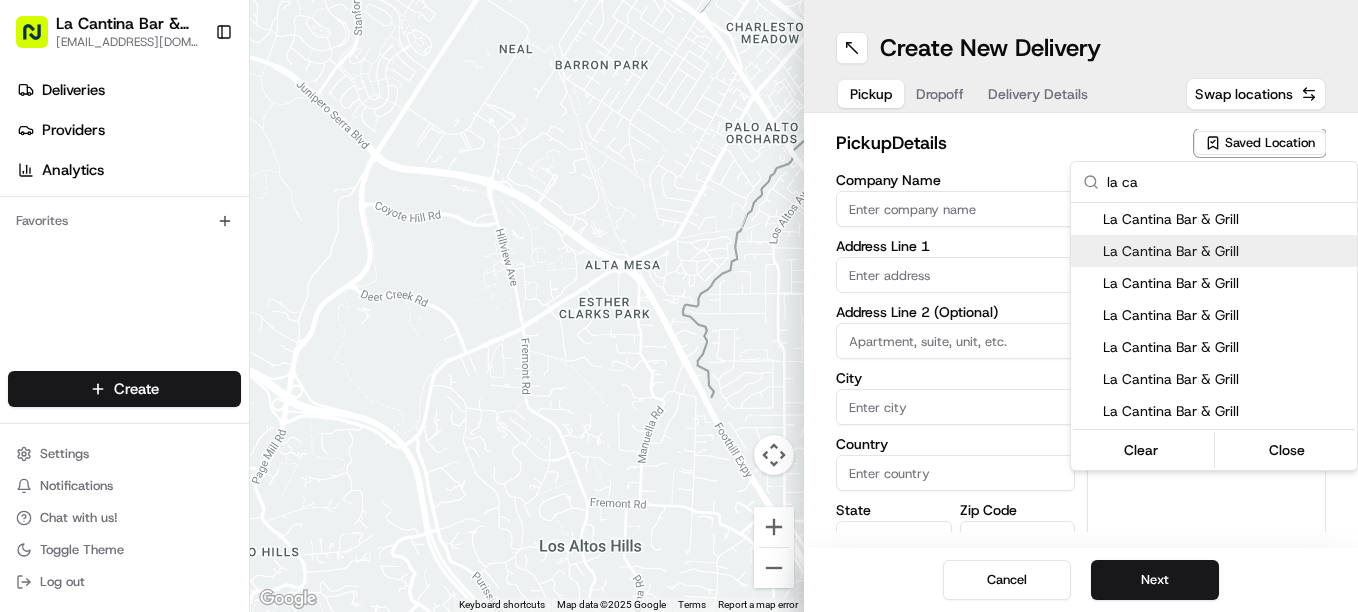type on "la ca" 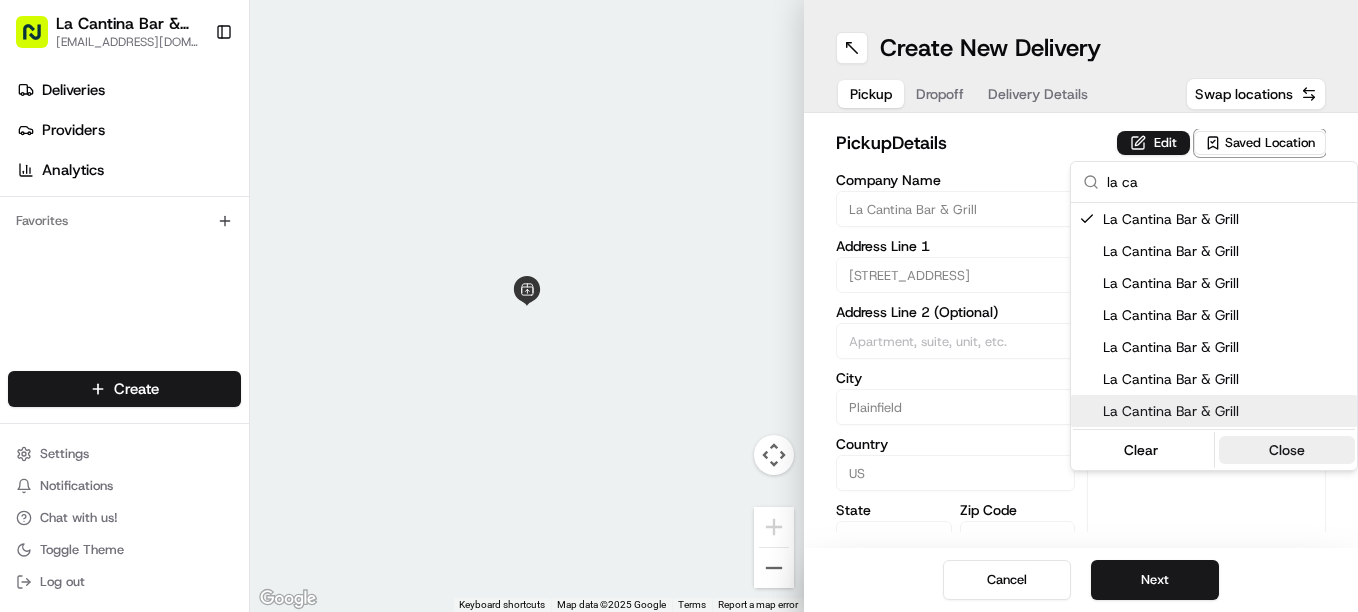 click on "Close" at bounding box center (1287, 450) 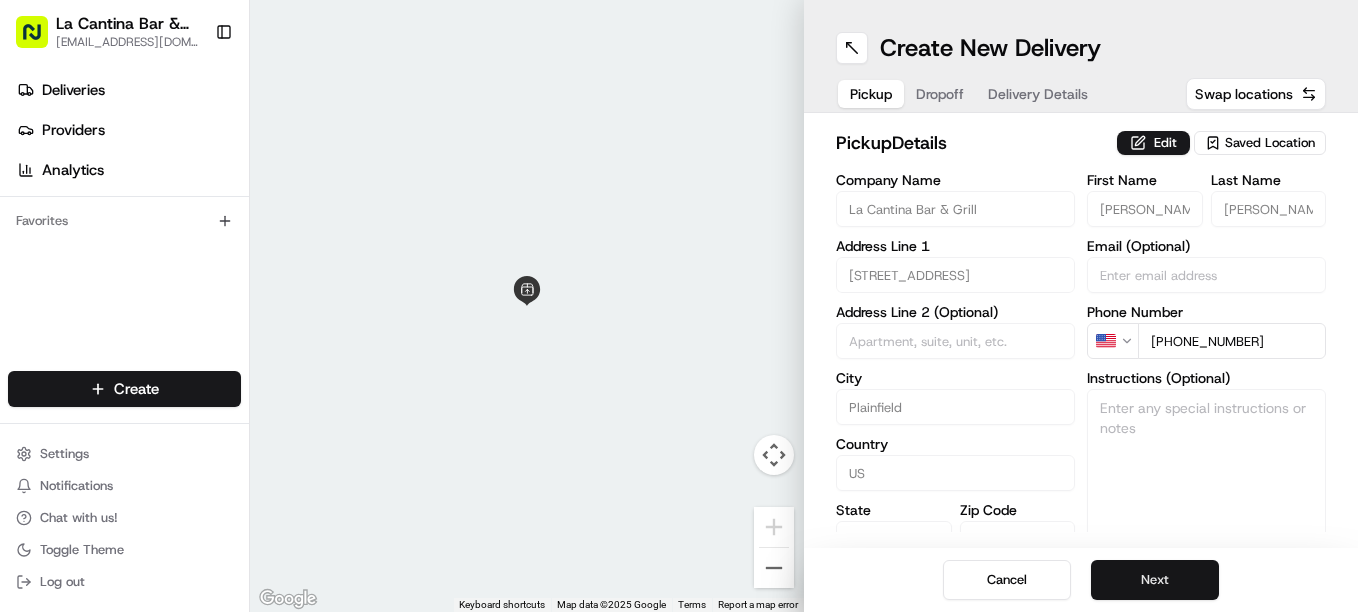 click on "Next" at bounding box center [1155, 580] 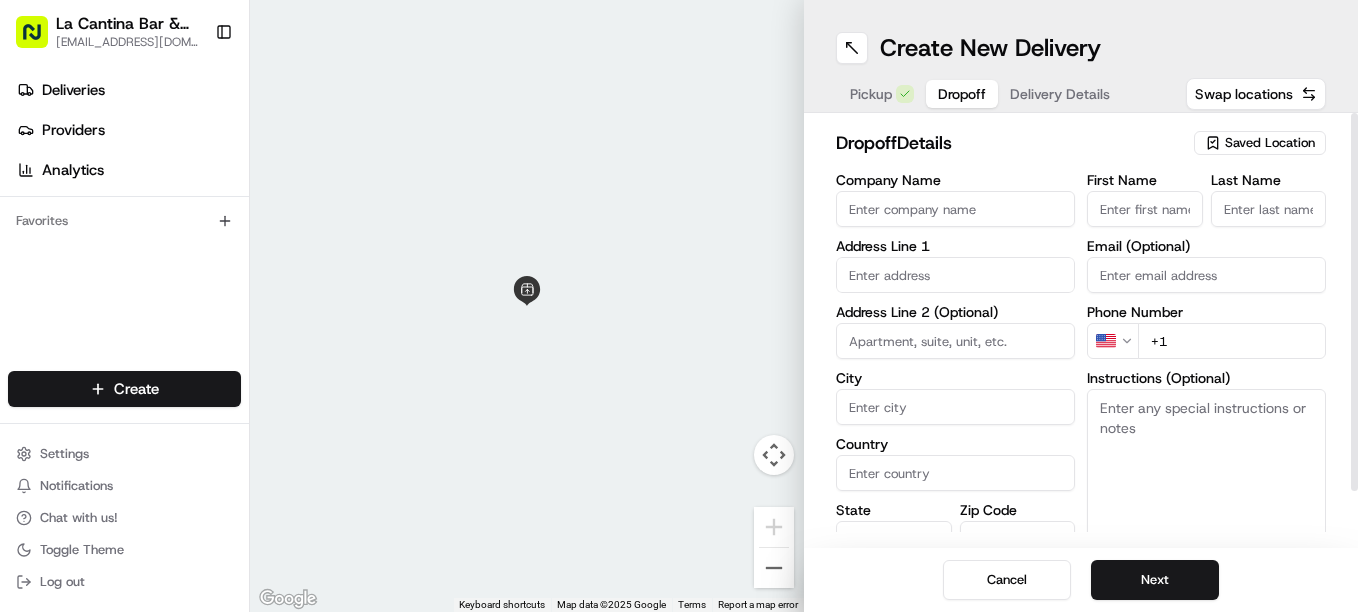 click on "First Name" at bounding box center [1145, 209] 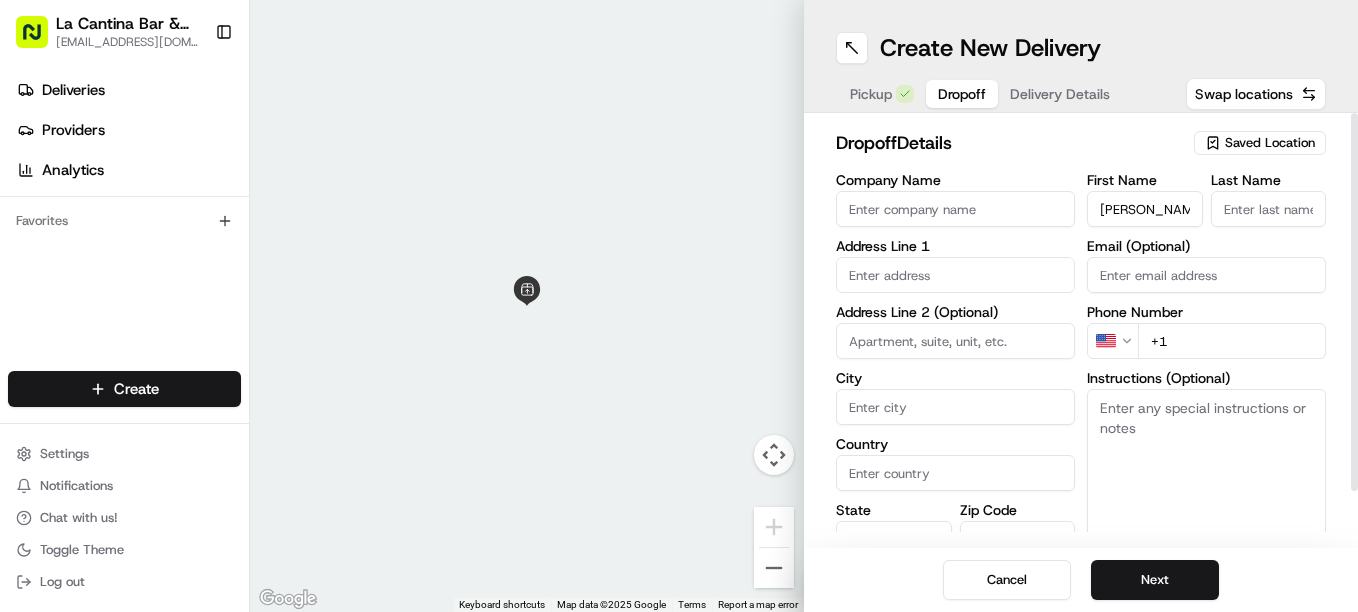 type on "[PERSON_NAME]" 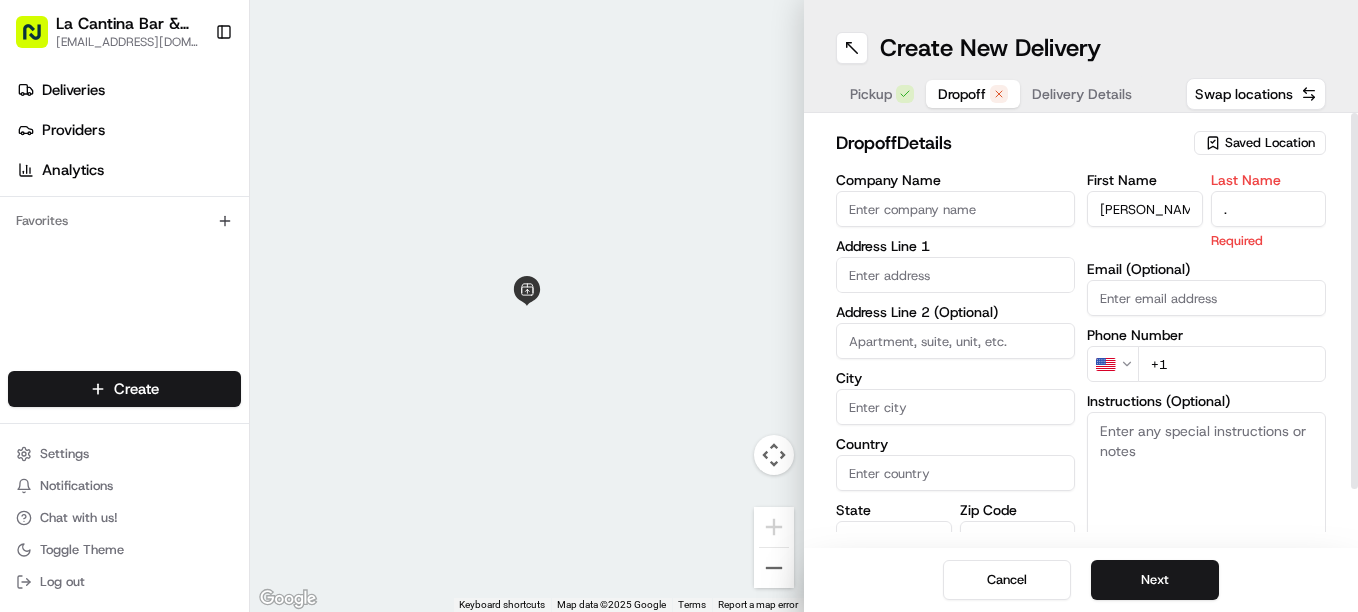 type on "." 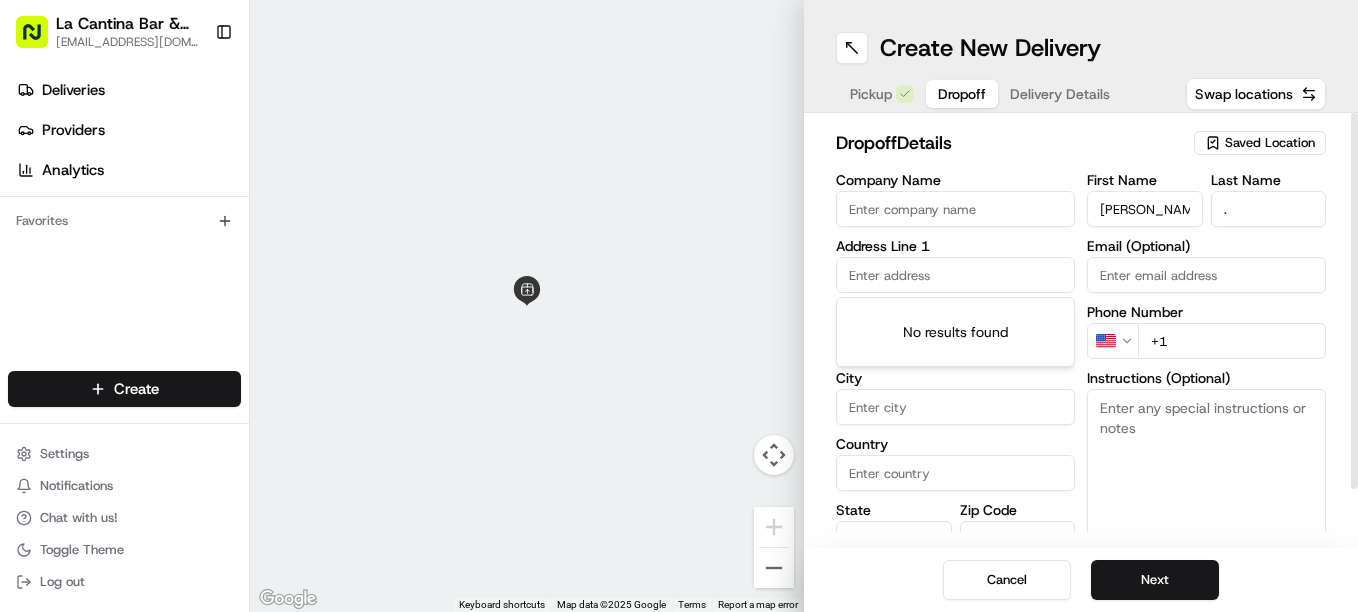 click at bounding box center [955, 275] 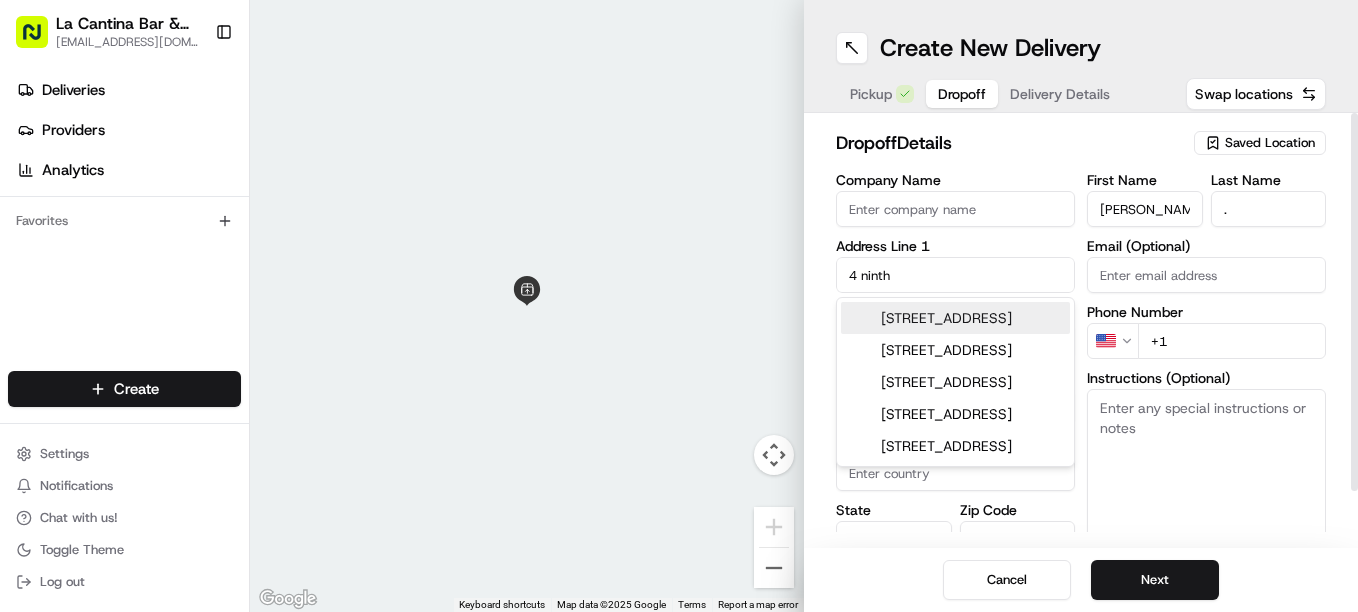 click on "[STREET_ADDRESS]" at bounding box center (955, 318) 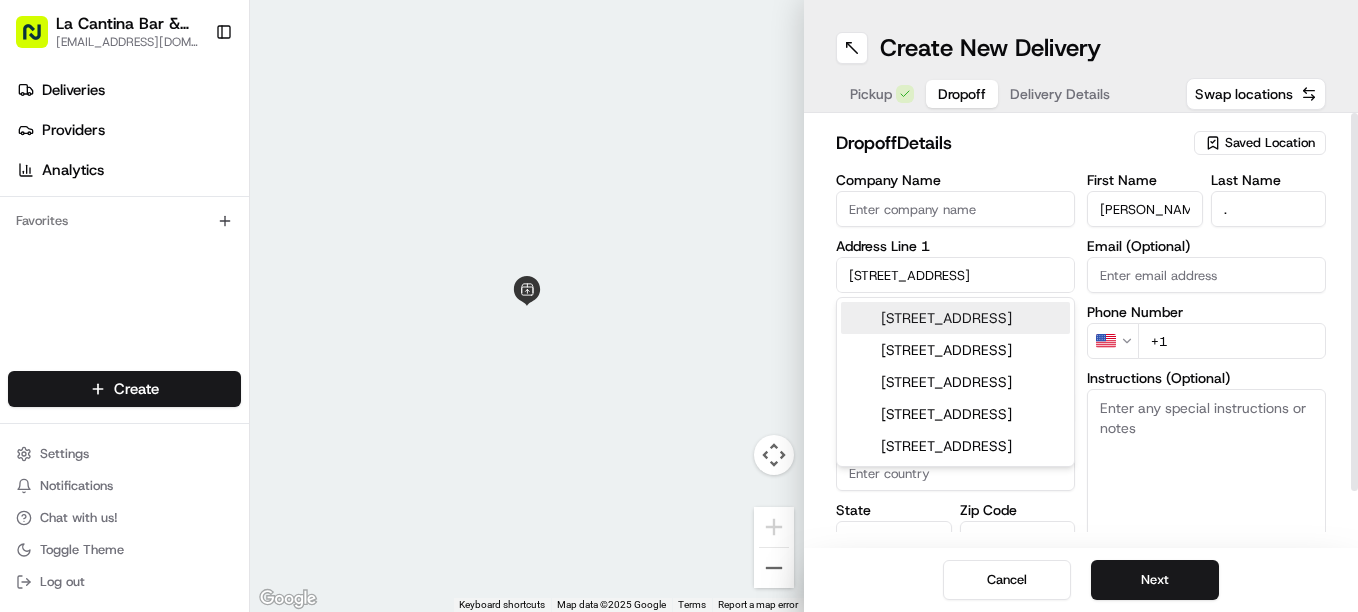 type on "[STREET_ADDRESS]" 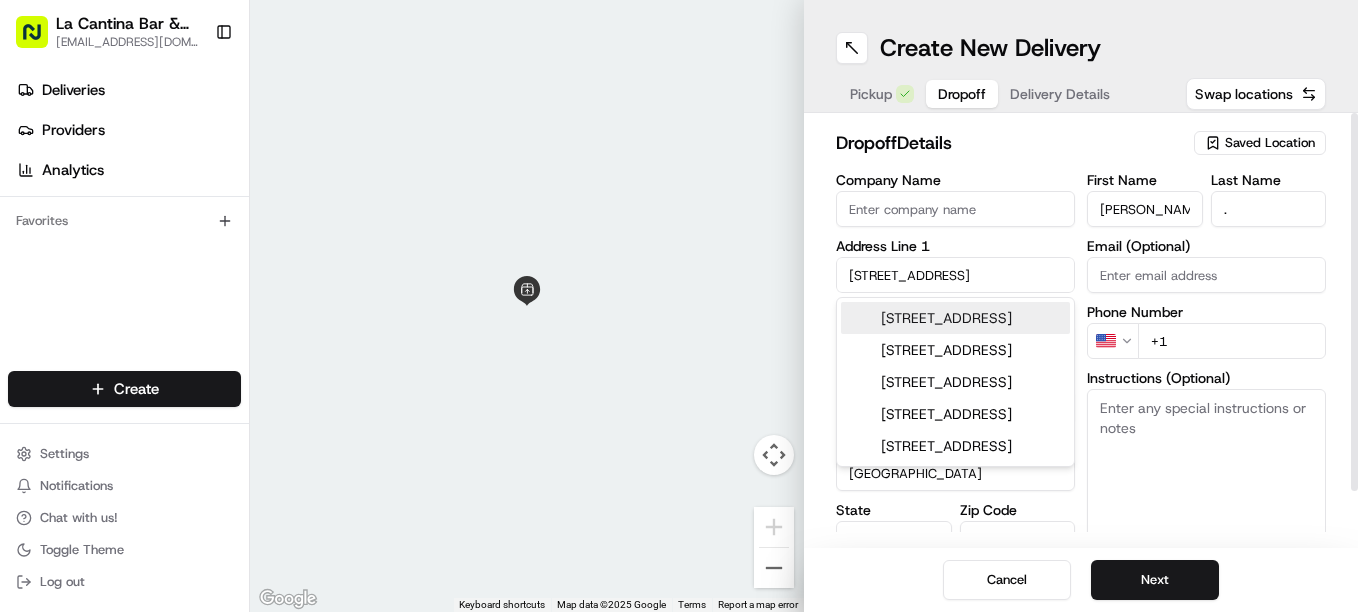 type on "[STREET_ADDRESS]" 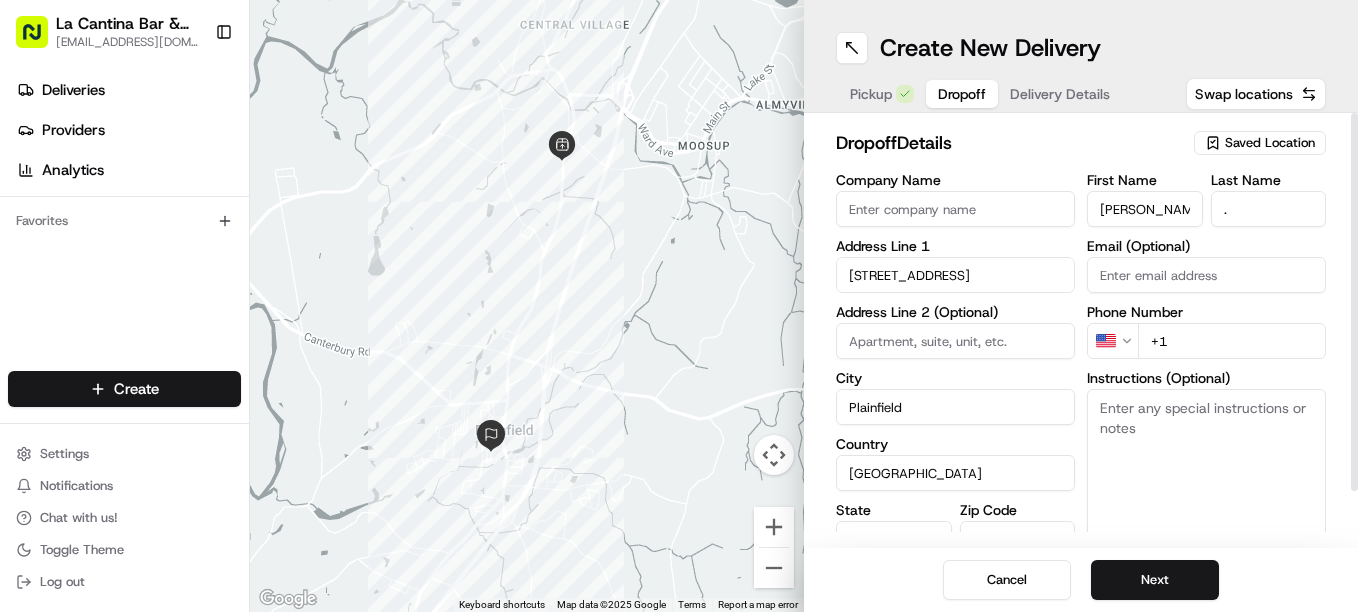 click on "+1" at bounding box center [1232, 341] 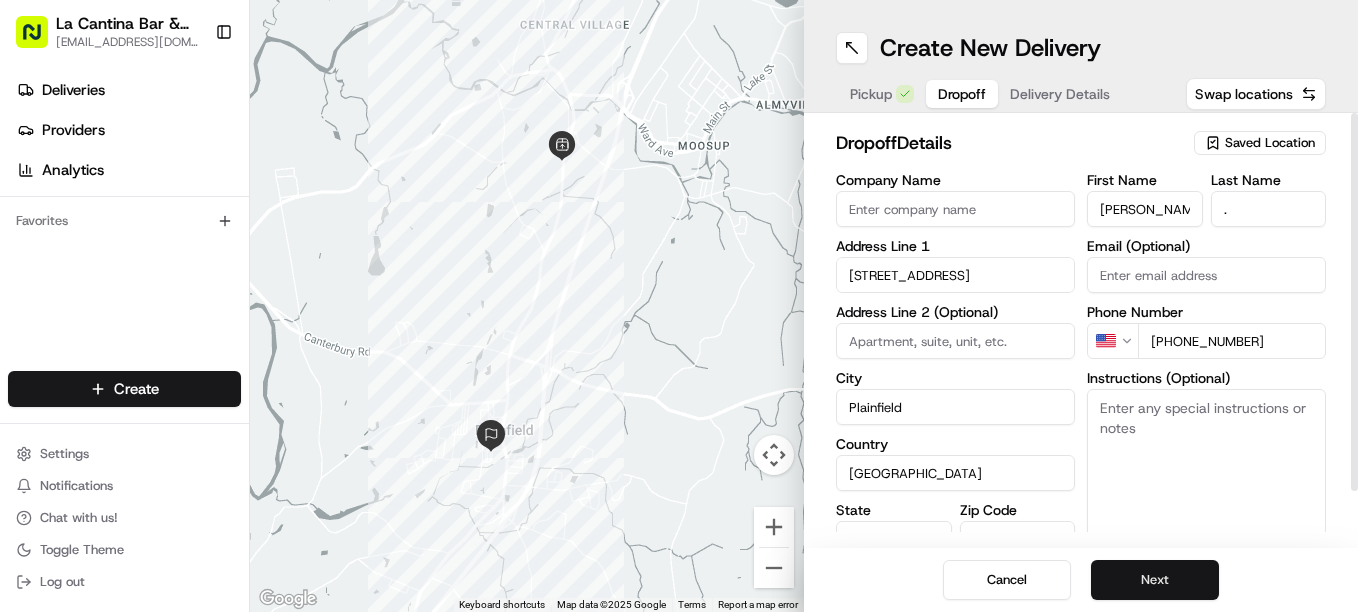 type on "[PHONE_NUMBER]" 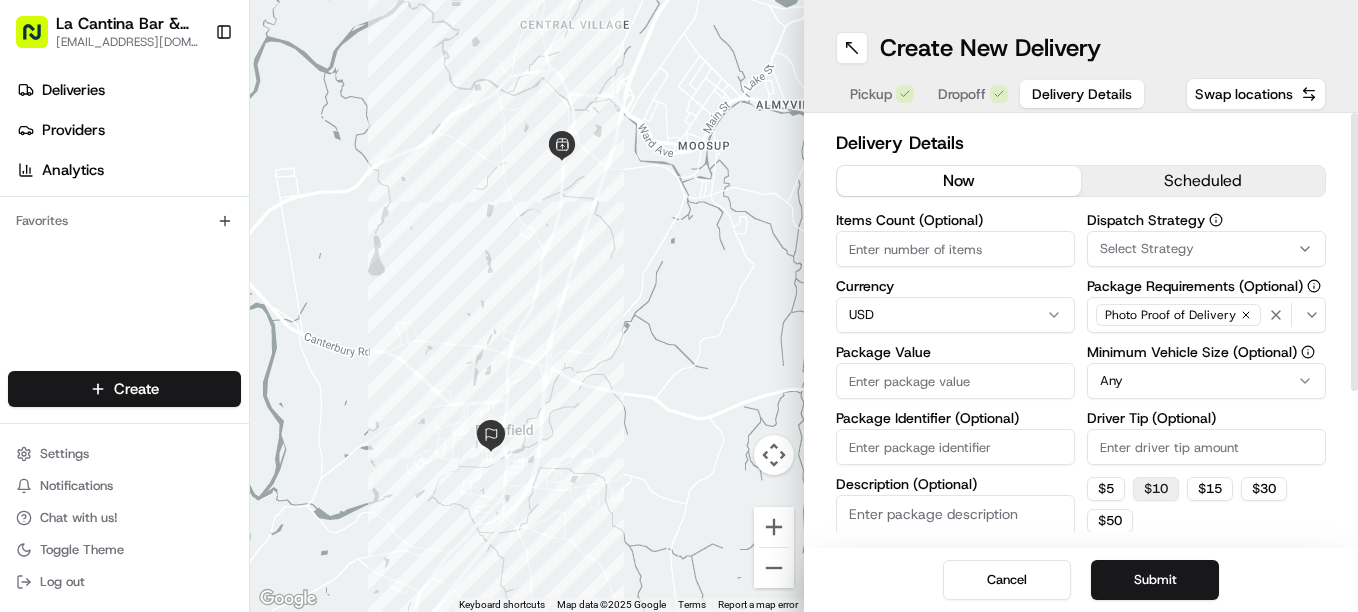 click on "$ 10" at bounding box center (1156, 489) 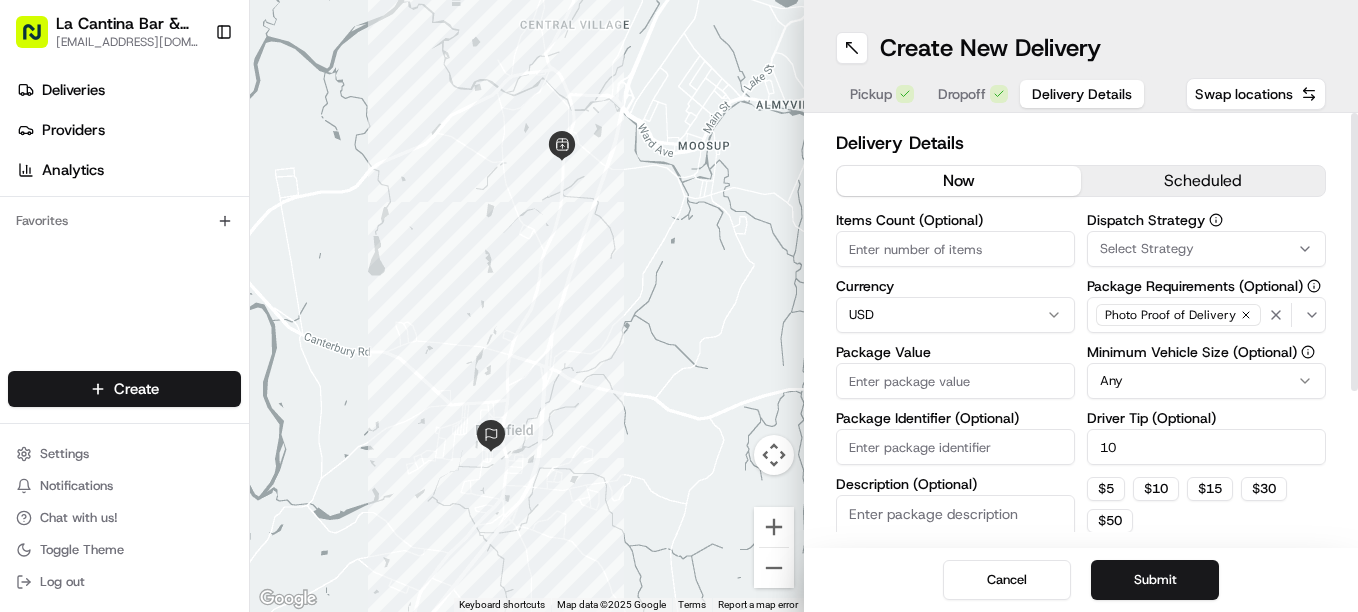 click on "Package Value" at bounding box center (955, 381) 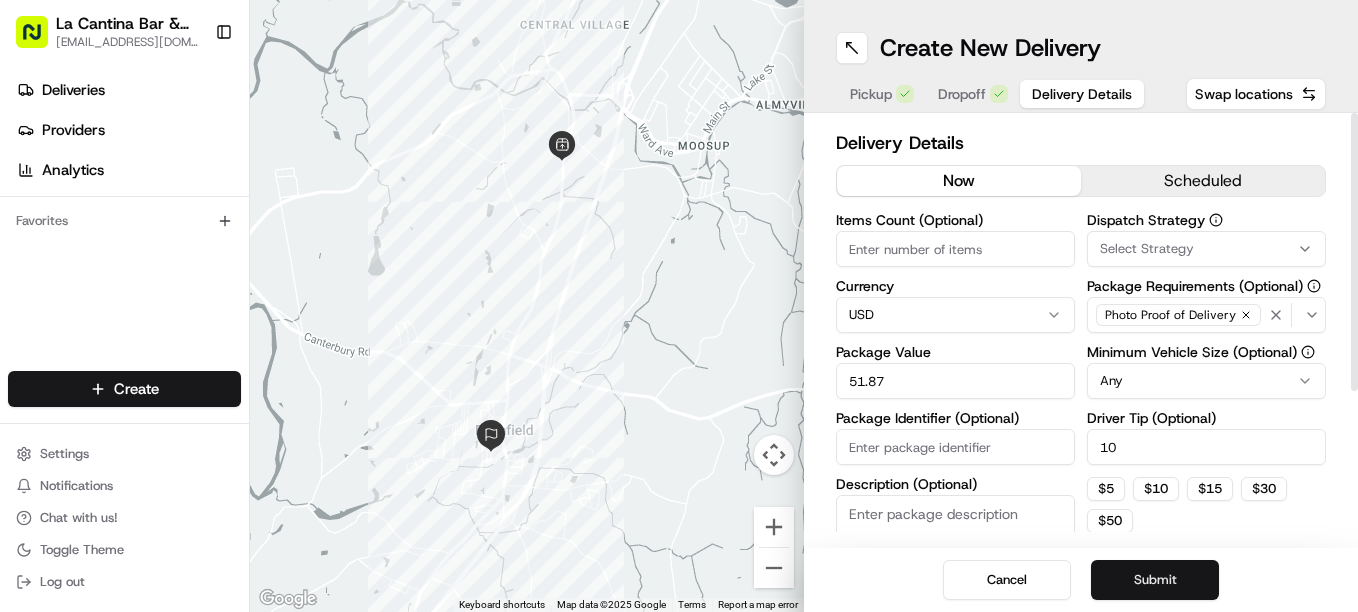 type on "51.87" 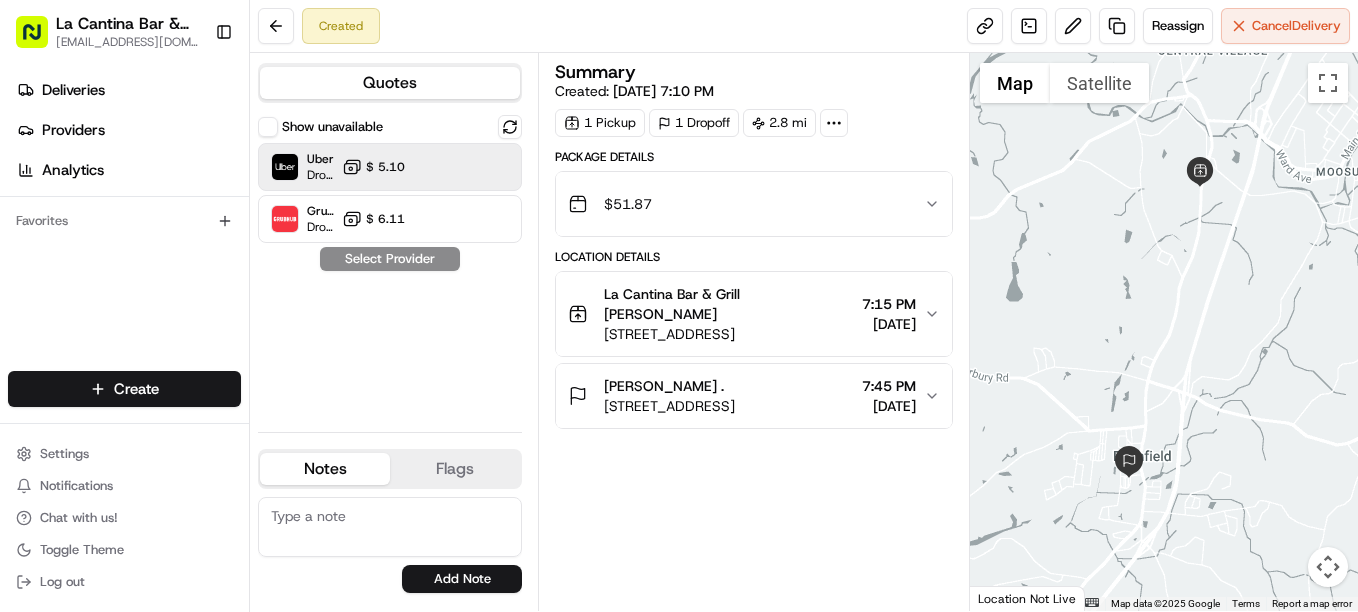 drag, startPoint x: 425, startPoint y: 175, endPoint x: 365, endPoint y: 160, distance: 61.846584 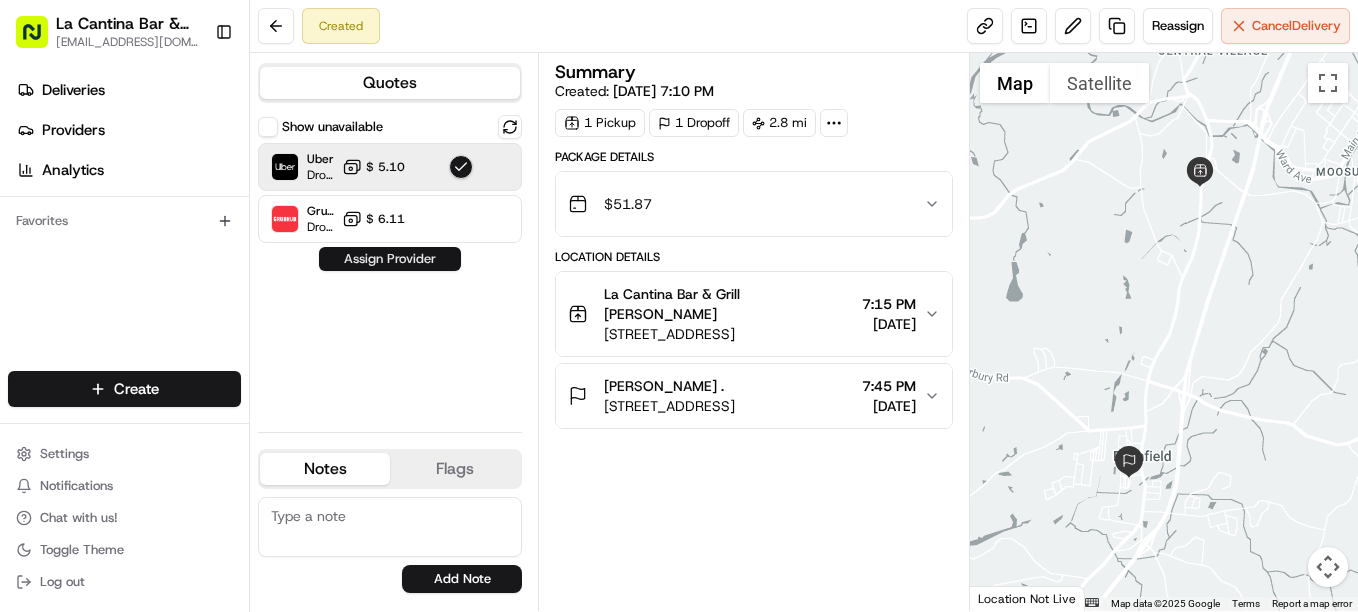 click on "Assign Provider" at bounding box center [390, 259] 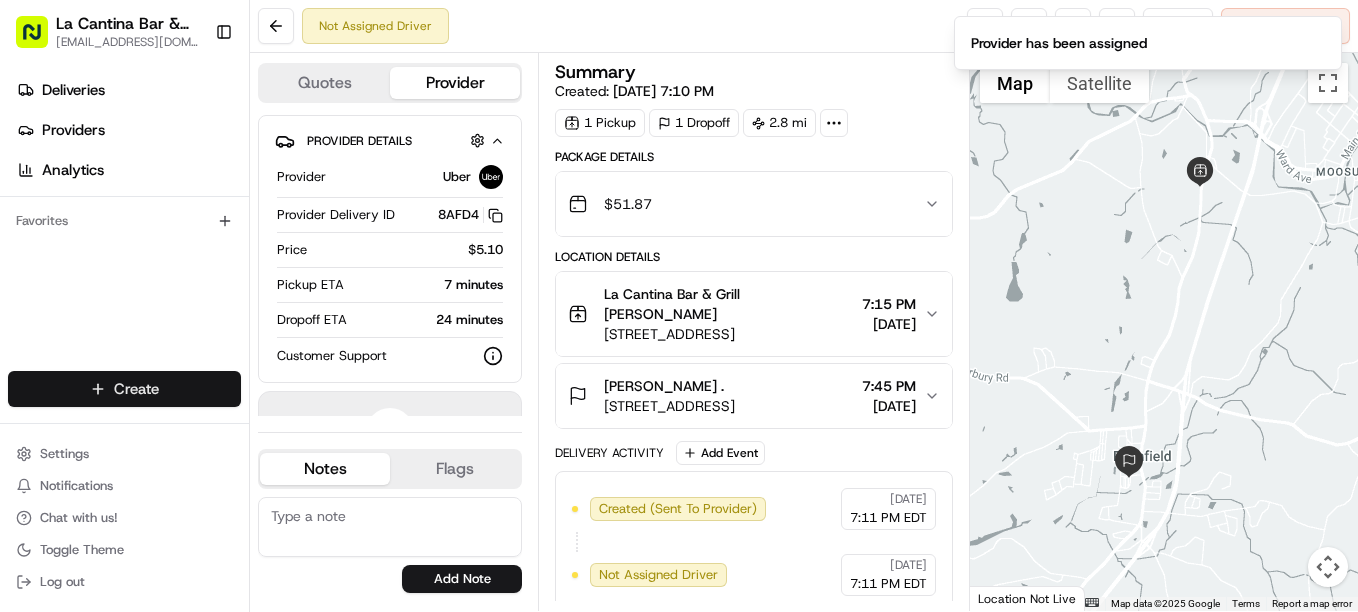 click on "La Cantina Bar & Grill [EMAIL_ADDRESS][DOMAIN_NAME] Toggle Sidebar Deliveries Providers Analytics Favorites Main Menu Members & Organization Organization Users Roles Preferences Customization Tracking Orchestration Automations Dispatch Strategy Locations Pickup Locations Dropoff Locations Billing Billing Refund Requests Integrations Notification Triggers Webhooks API Keys Request Logs Create Settings Notifications Chat with us! Toggle Theme Log out Not Assigned Driver Reassign Cancel  Delivery Quotes Provider Provider Details Hidden ( 1 ) Provider Uber   Provider Delivery ID 8AFD4 Copy  del_vHuvMQZ-TrCd3VTJoJiv1A 8AFD4 Price $5.10 Pickup ETA 7 minutes Dropoff ETA 24 minutes Customer Support Driver information is not available yet. Notes Flags No results found Add Note No results found Add Flag Summary Created:   [DATE] 7:10 PM 1   Pickup 1   Dropoff 2.8 mi Package Details $ 51.87 Location Details [GEOGRAPHIC_DATA] & Grill [PERSON_NAME] [STREET_ADDRESS] 7:15 PM [DATE]" at bounding box center (679, 306) 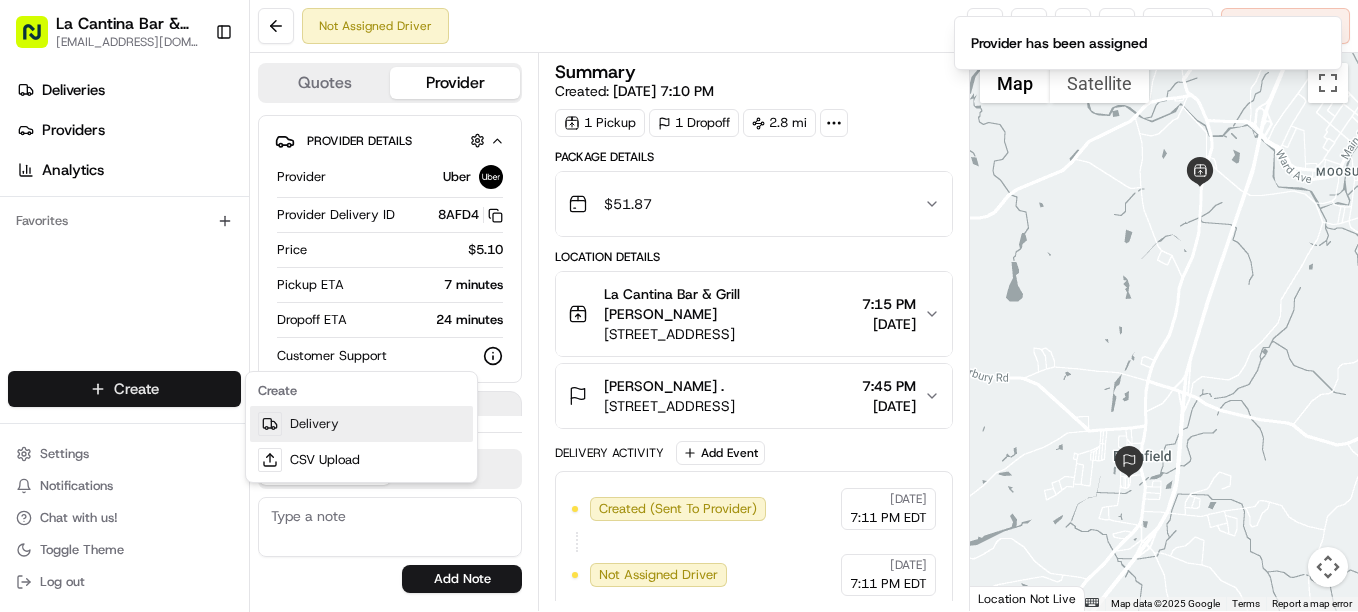 click on "Delivery" at bounding box center [361, 424] 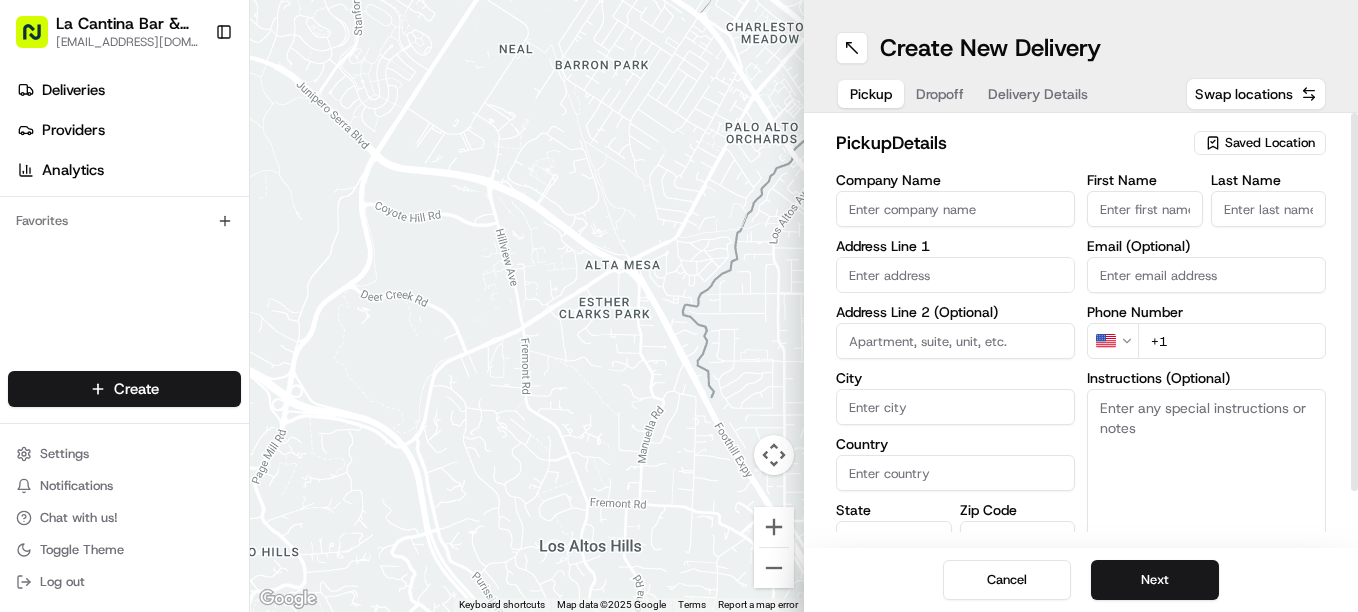 click on "Saved Location" at bounding box center (1270, 143) 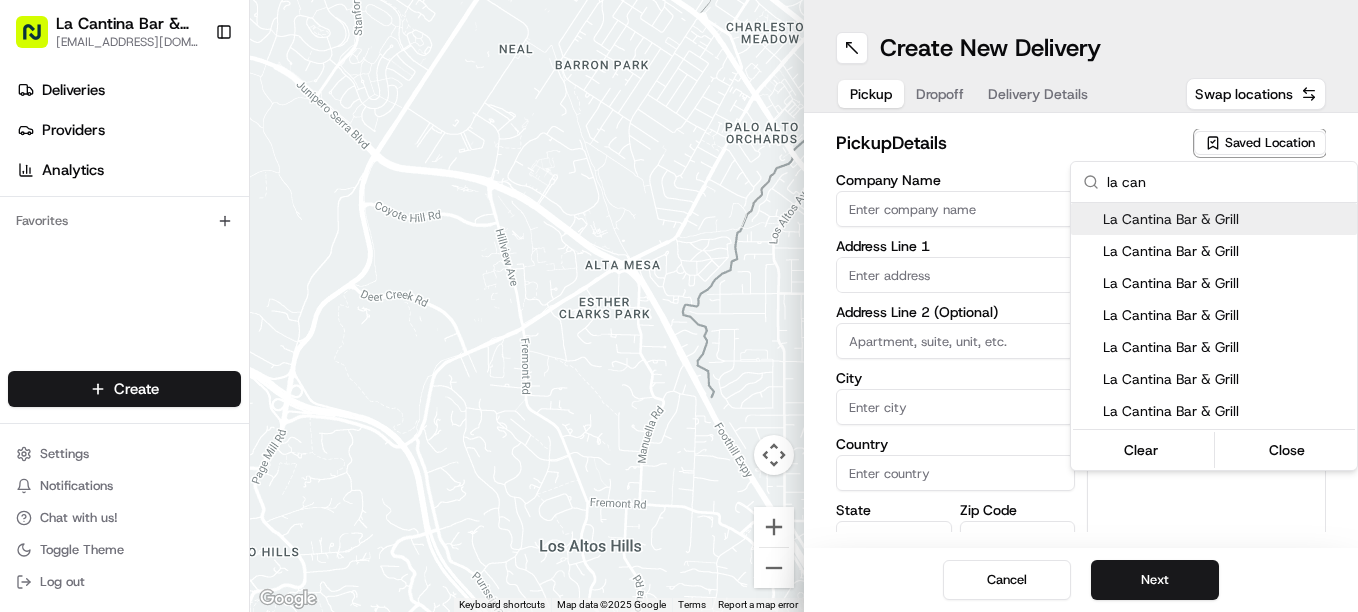 type on "la can" 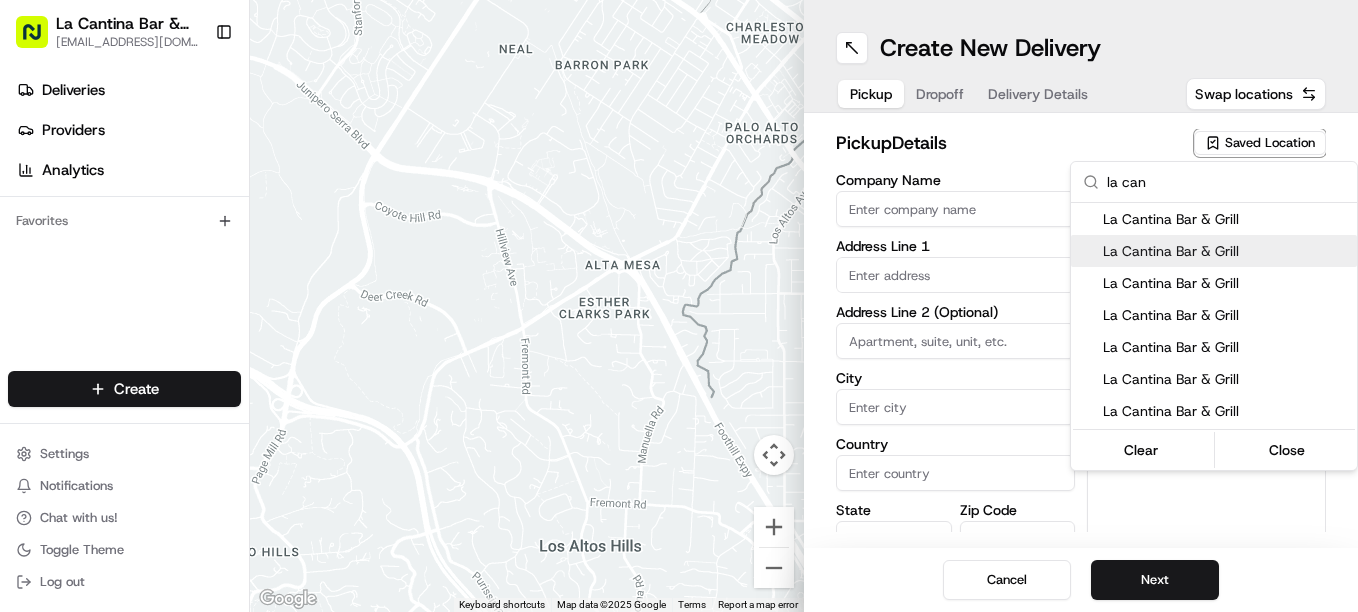 click on "La Cantina Bar & Grill" at bounding box center [1226, 251] 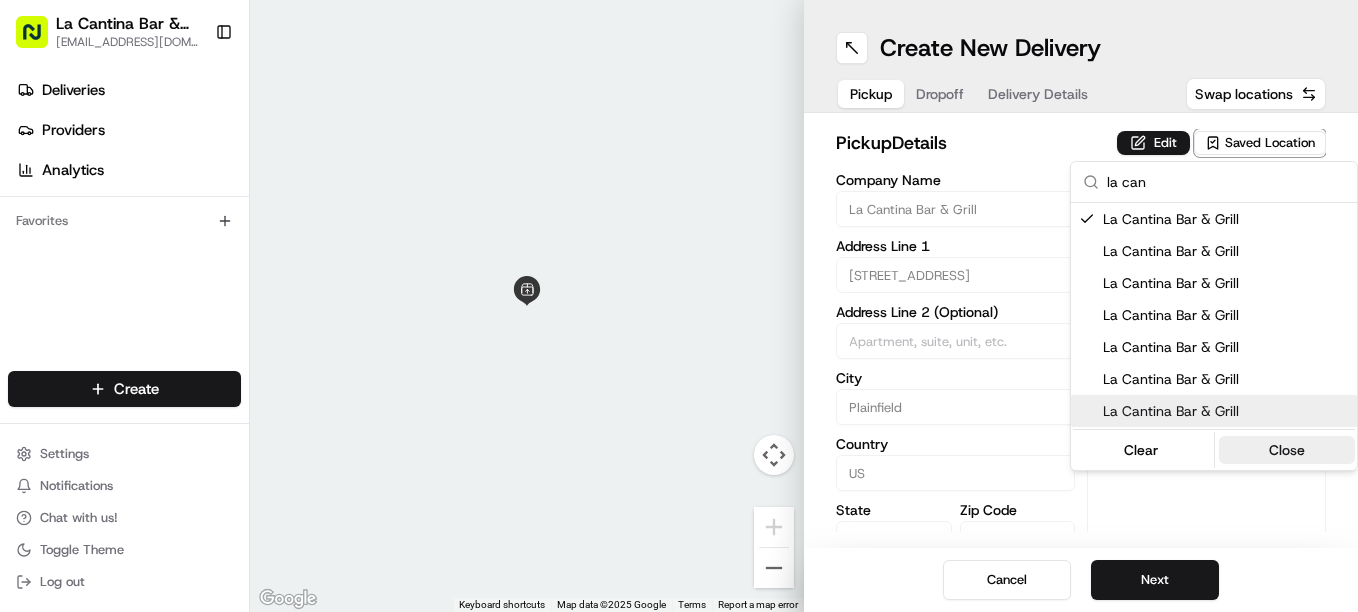 click on "Close" at bounding box center (1287, 450) 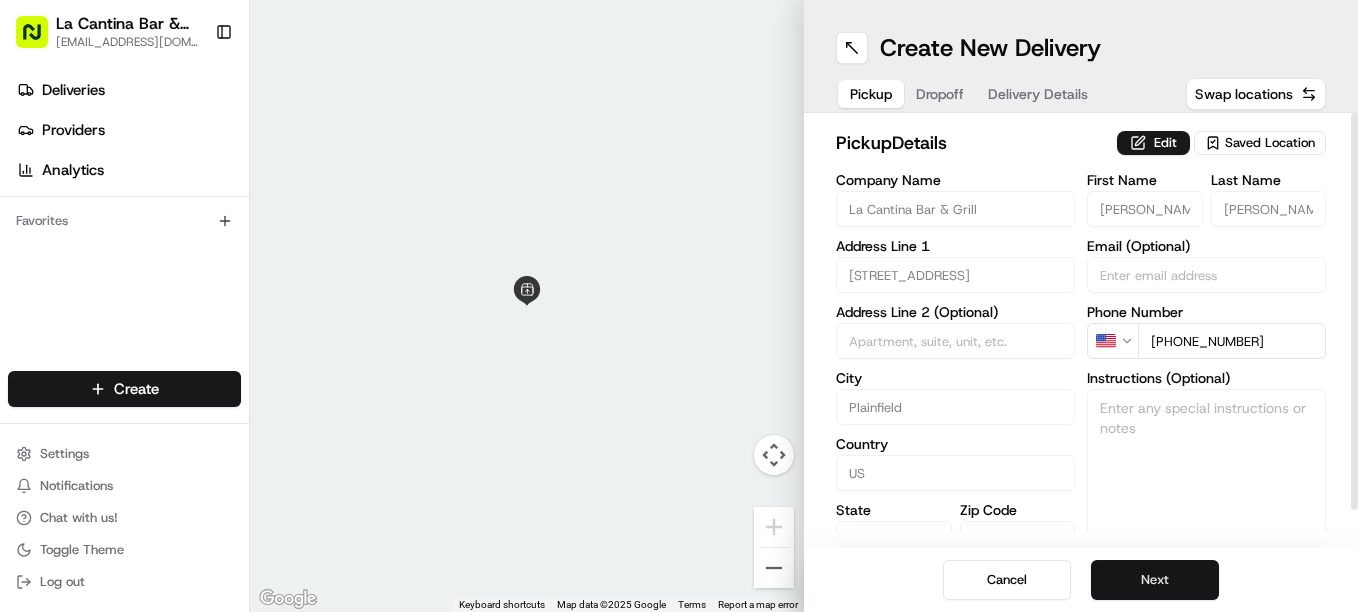 click on "Next" at bounding box center (1155, 580) 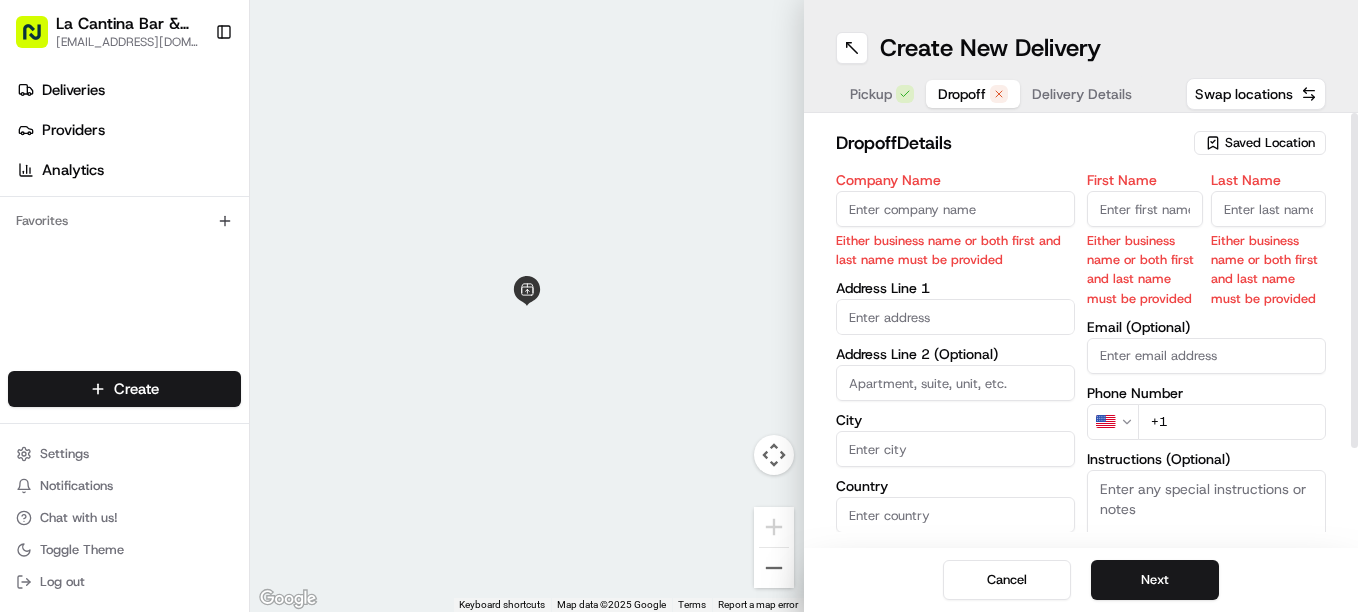 click on "First Name" at bounding box center [1145, 209] 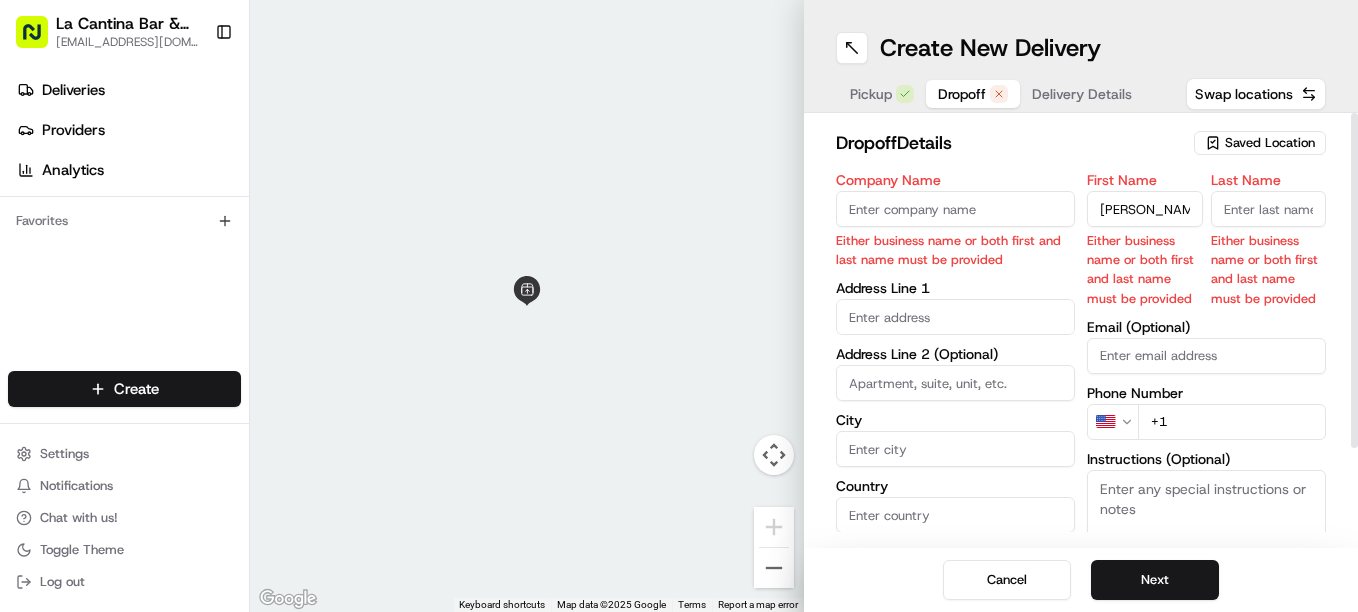 type on "[PERSON_NAME]" 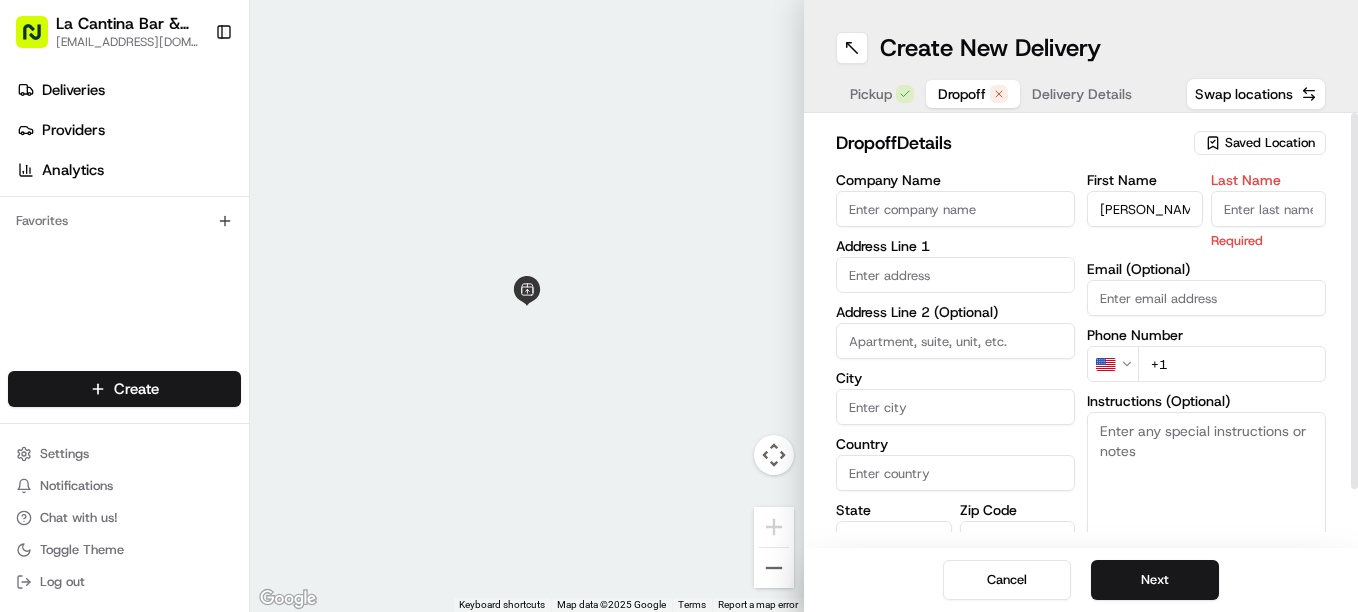 click on "Last Name" at bounding box center [1269, 209] 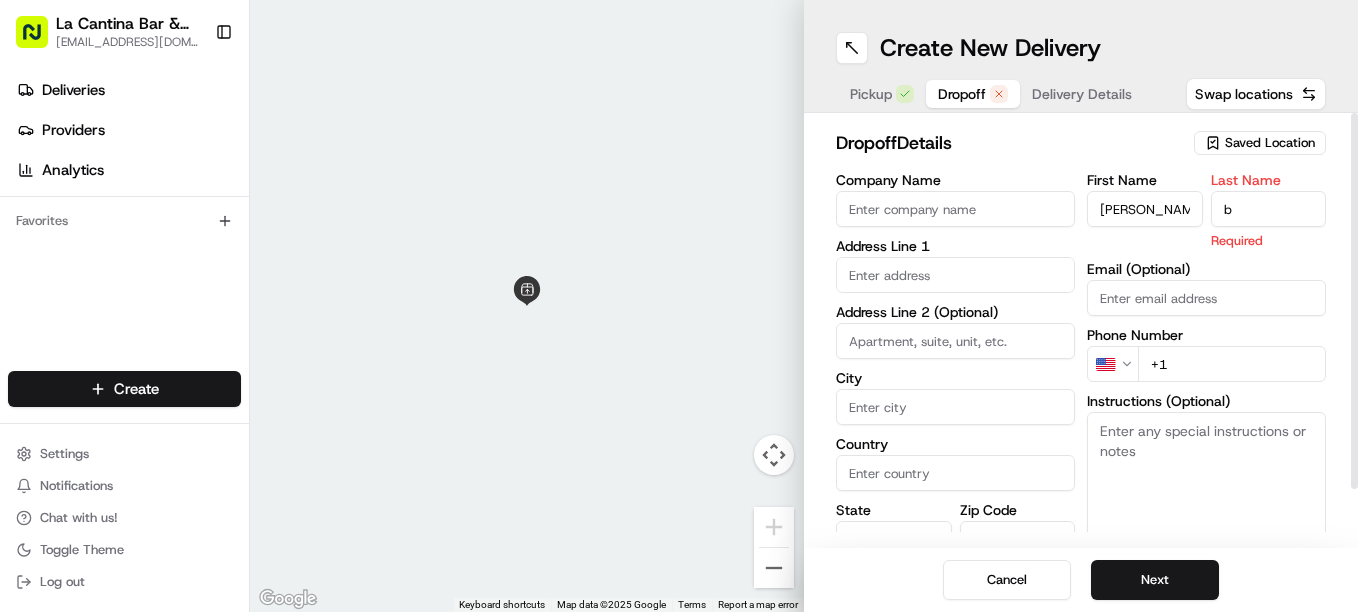 type on "b" 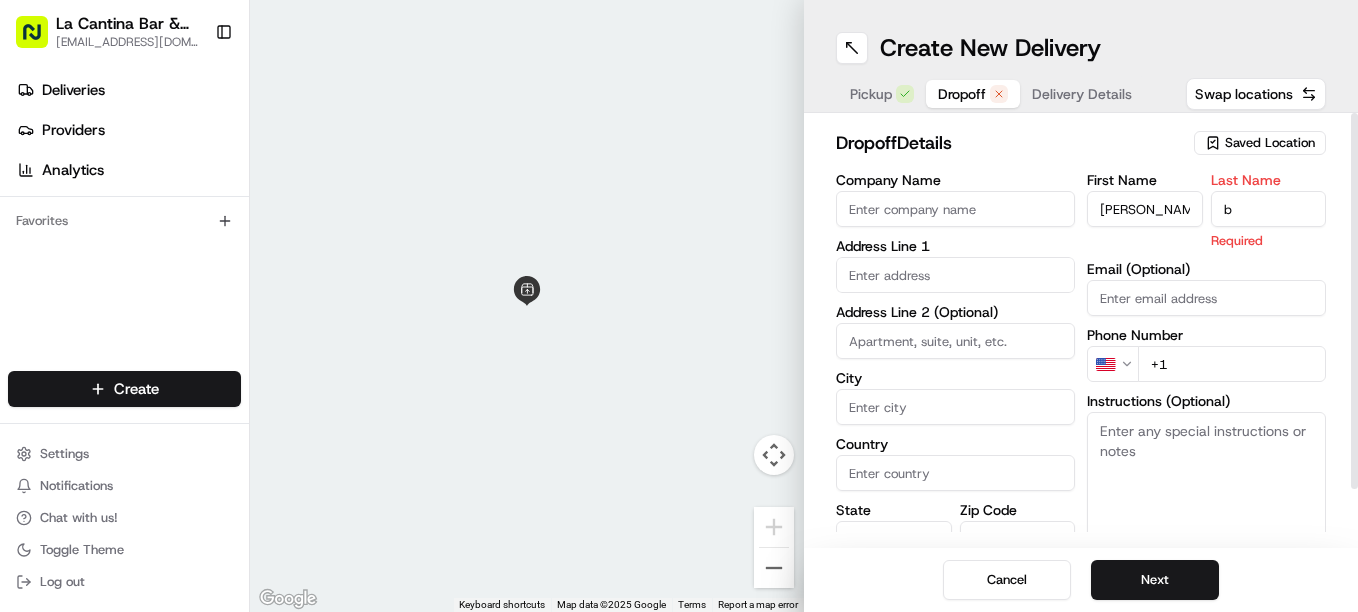 click at bounding box center (955, 275) 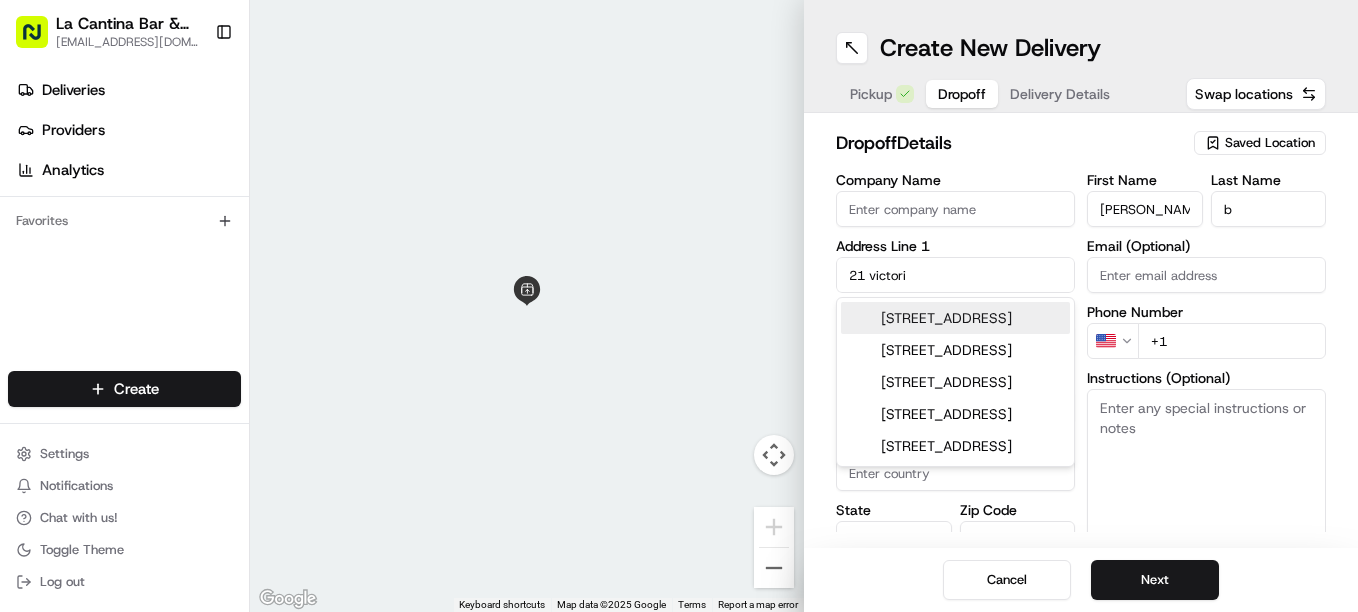 click on "[STREET_ADDRESS]" at bounding box center (955, 318) 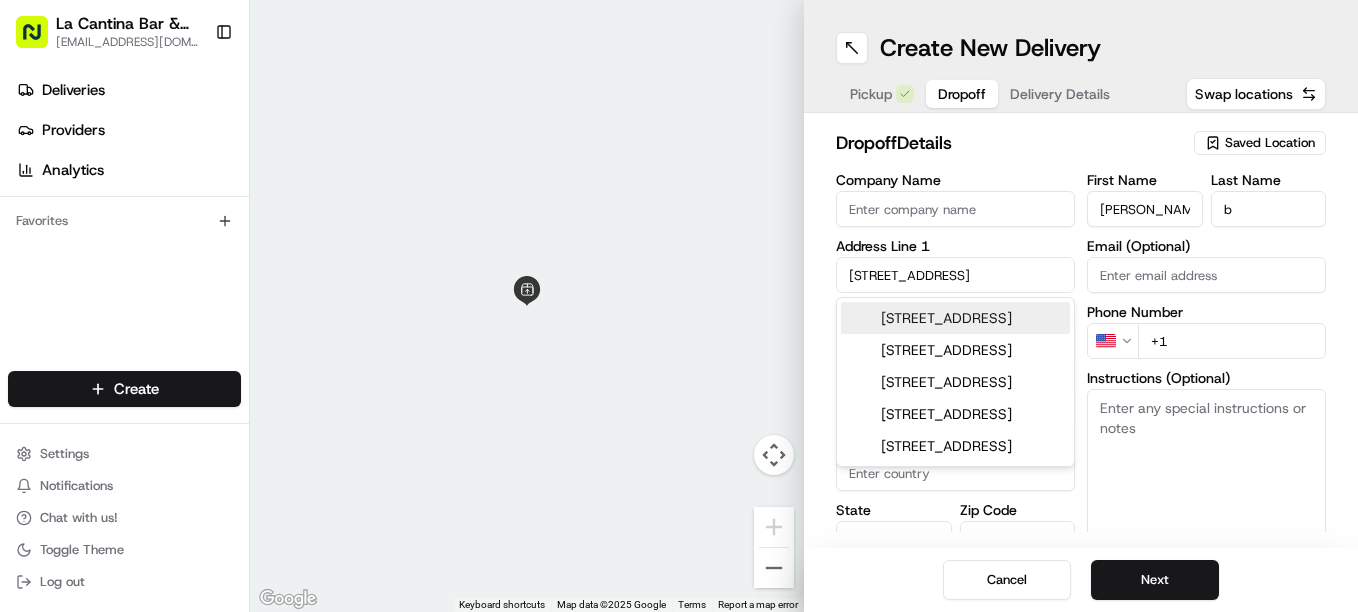 type on "[STREET_ADDRESS]" 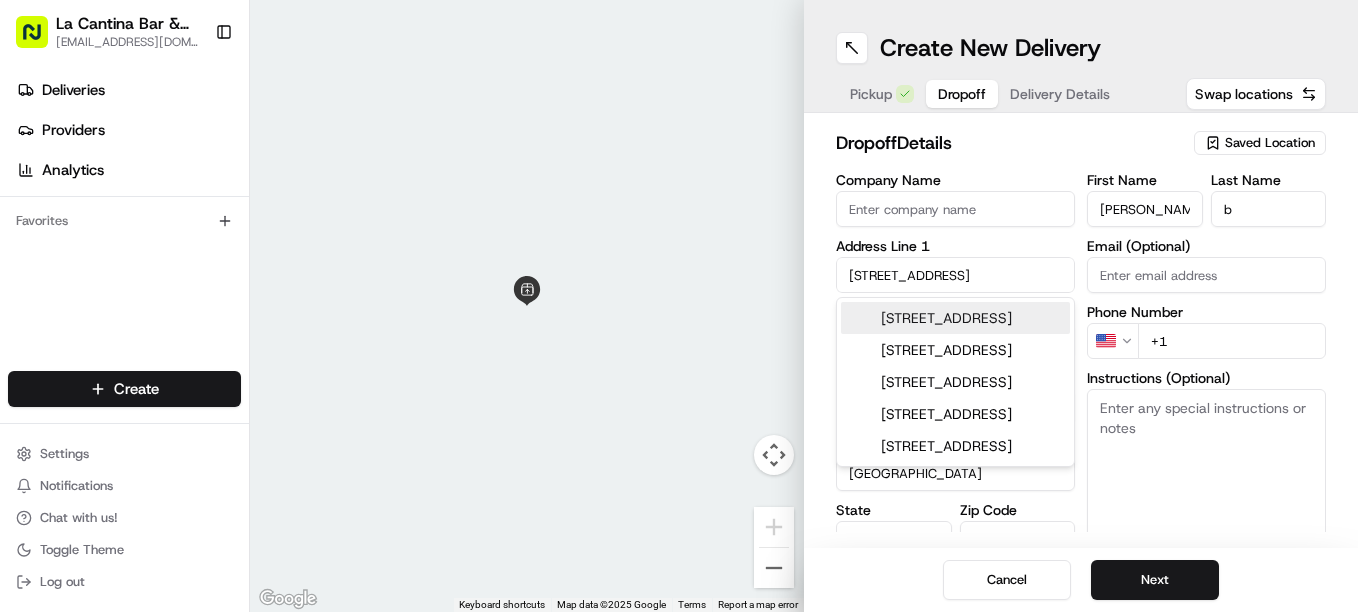 type on "[STREET_ADDRESS]" 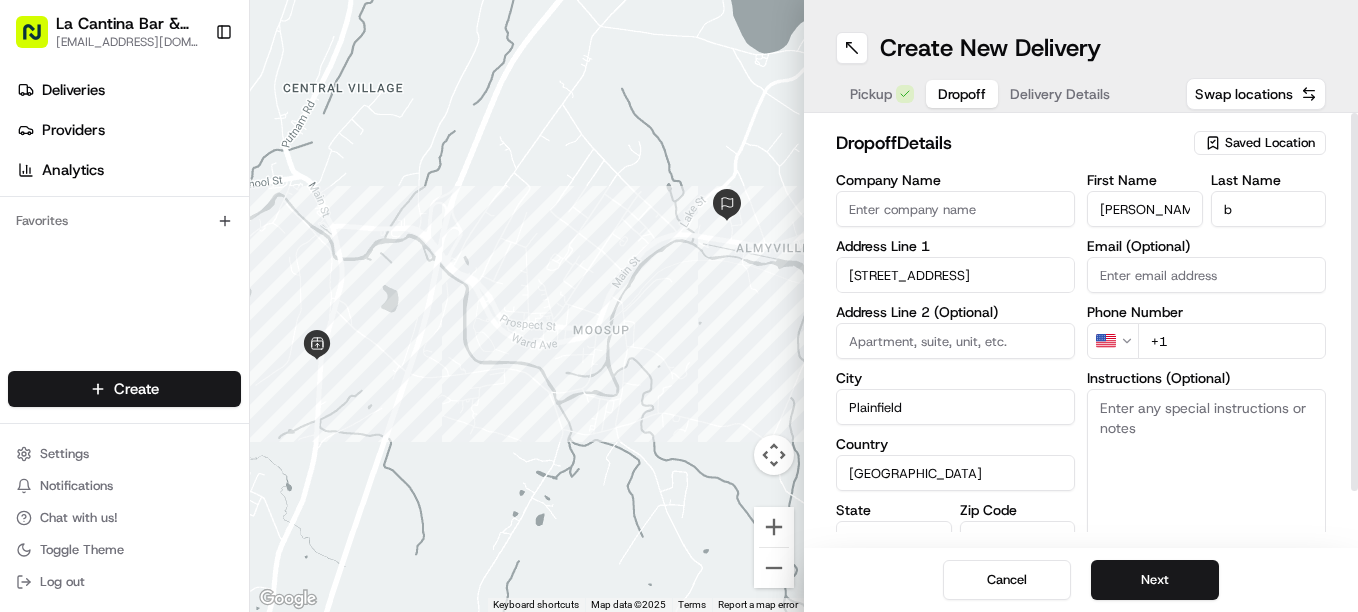 click on "+1" at bounding box center (1232, 341) 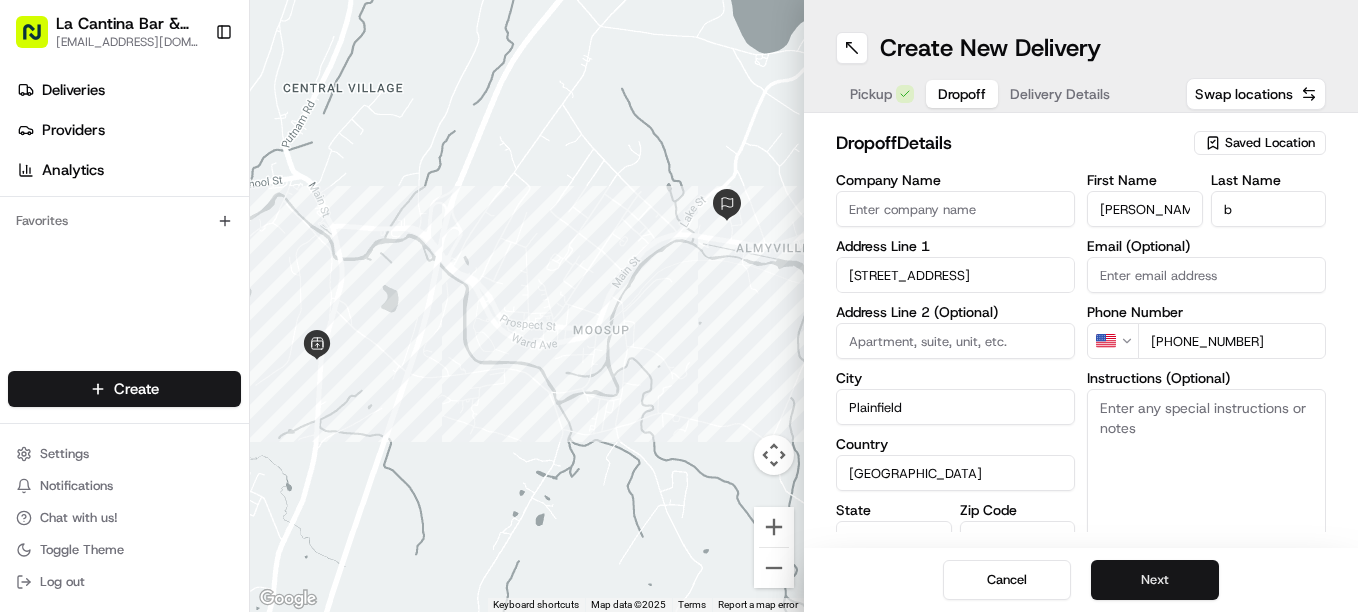 type on "[PHONE_NUMBER]" 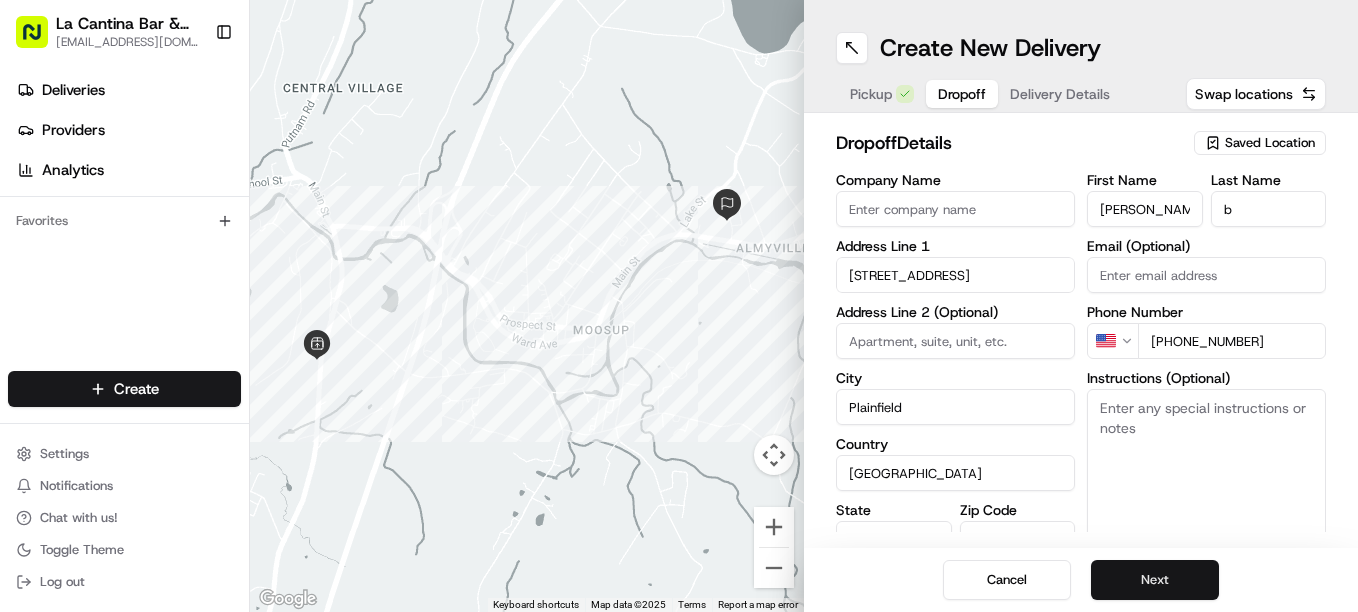 click on "Next" at bounding box center (1155, 580) 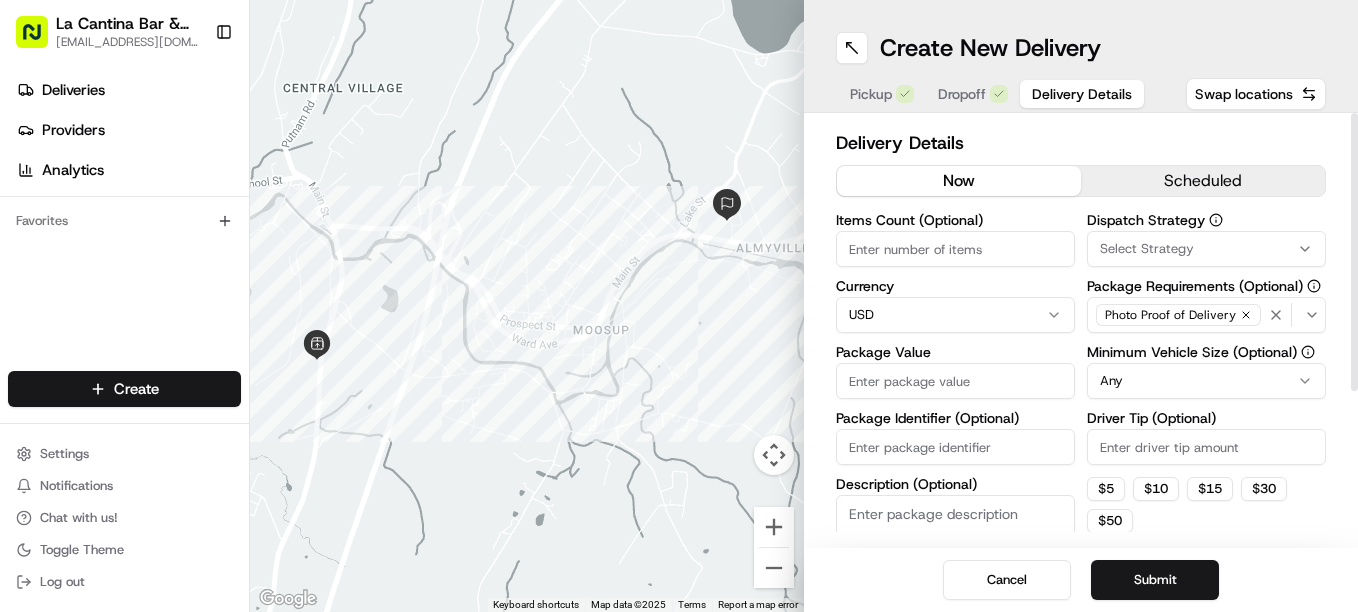 click on "Driver Tip (Optional)" at bounding box center [1206, 447] 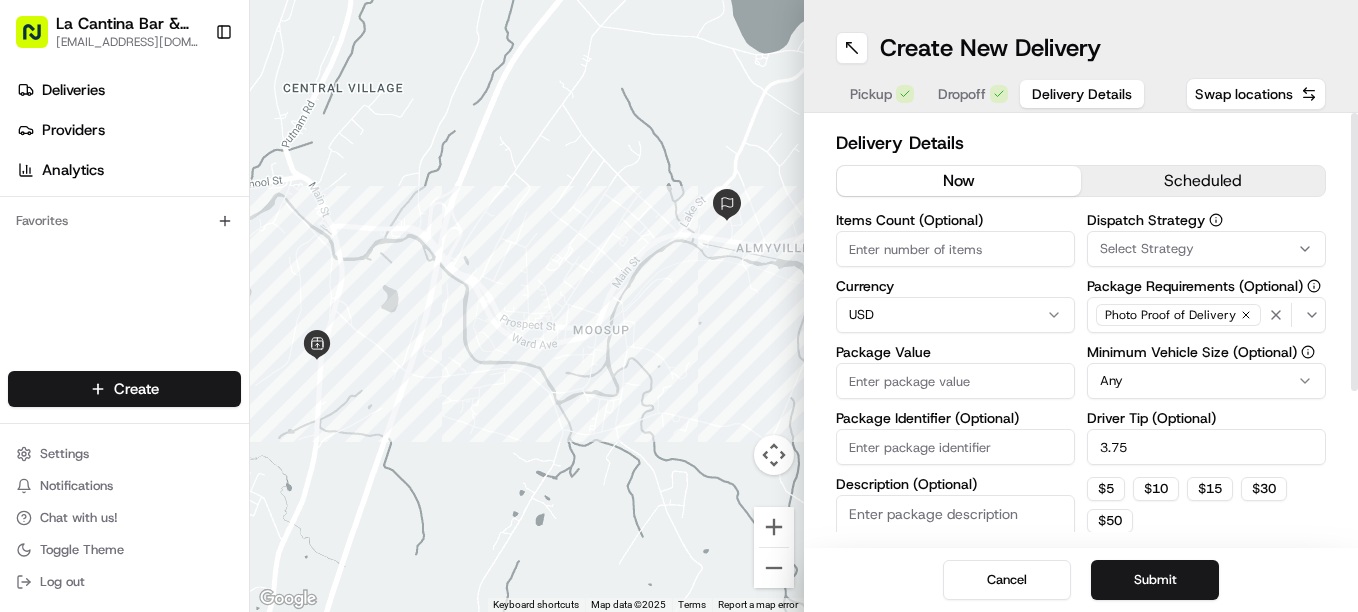 type on "3.75" 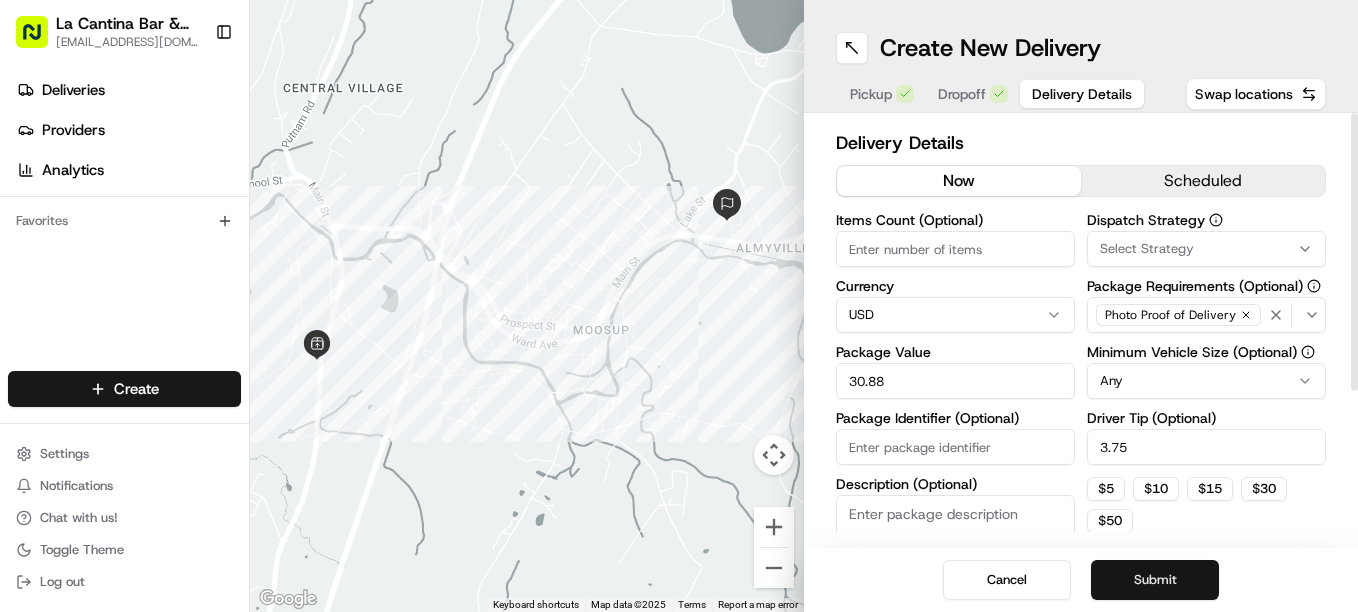 type on "30.88" 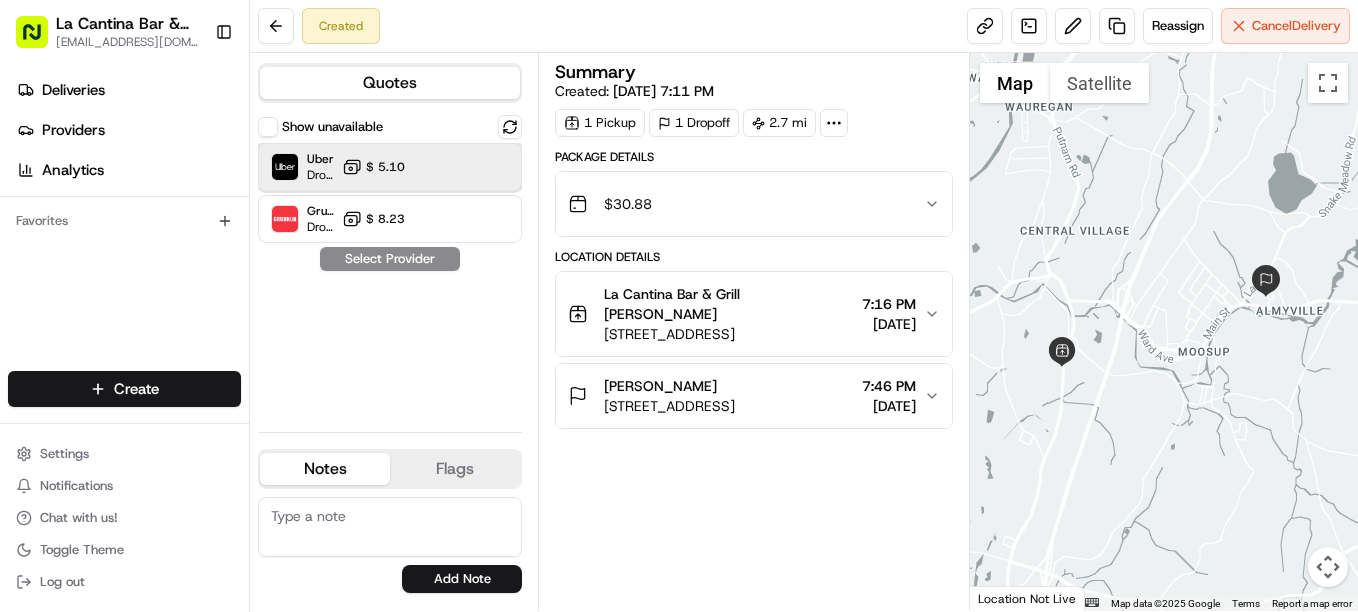 click on "Uber Dropoff ETA   26 minutes $   5.10" at bounding box center (390, 167) 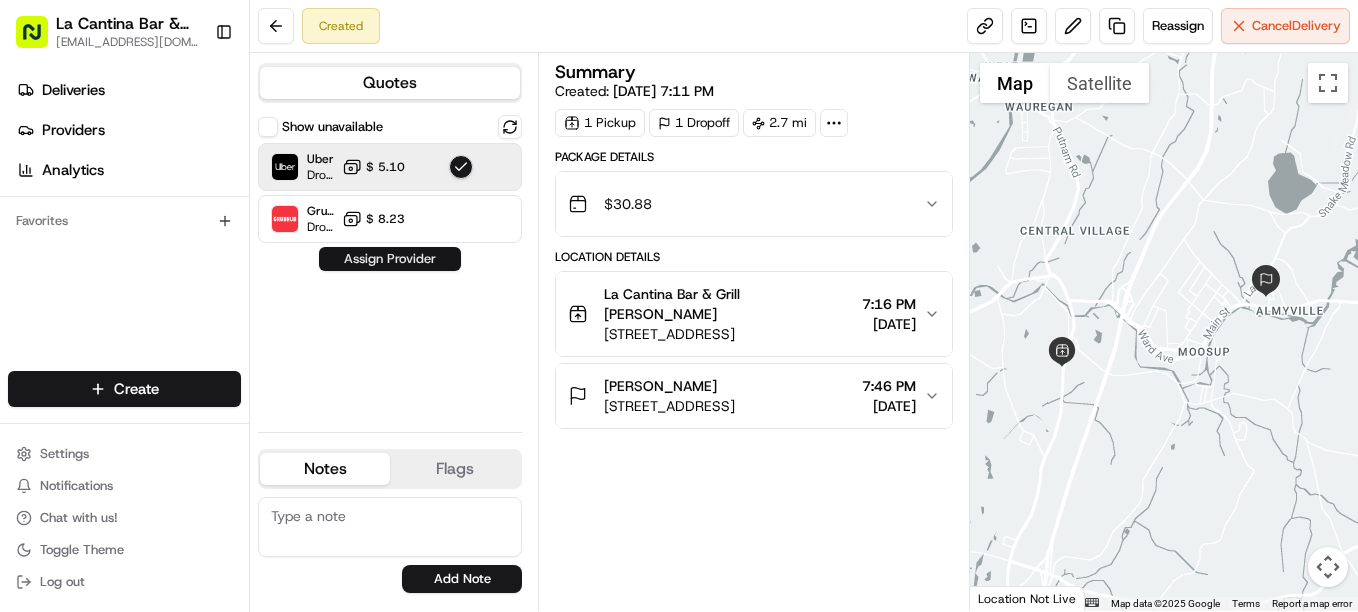 click on "Assign Provider" at bounding box center [390, 259] 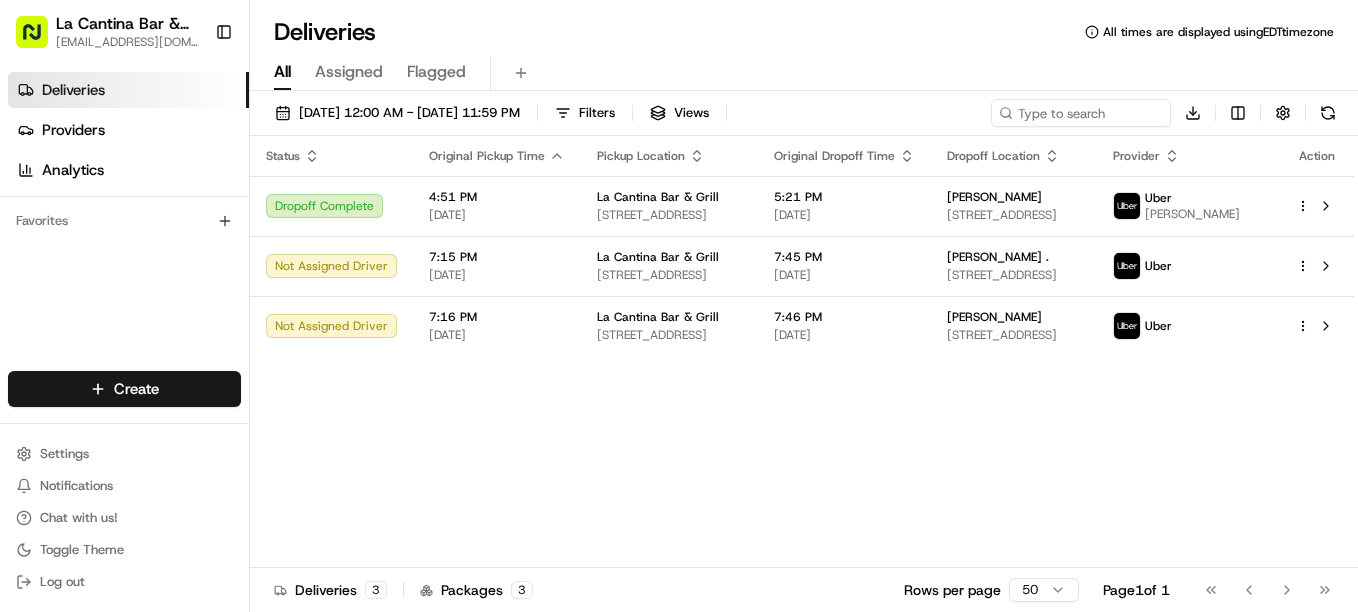 click on "Status Original Pickup Time Pickup Location Original Dropoff Time Dropoff Location Provider Action Dropoff Complete 4:51 PM [DATE] La Cantina Bar & Grill [STREET_ADDRESS] 5:21 PM [DATE] [PERSON_NAME] r [STREET_ADDRESS] [GEOGRAPHIC_DATA] [PERSON_NAME] Not Assigned Driver 7:15 PM [DATE] La Cantina Bar & Grill [STREET_ADDRESS] 7:45 PM [DATE] [PERSON_NAME] . [STREET_ADDRESS] Uber Not Assigned Driver 7:16 PM [DATE] La Cantina Bar & Grill [STREET_ADDRESS] 7:46 PM [DATE] [PERSON_NAME] b [STREET_ADDRESS][PERSON_NAME][PERSON_NAME]" at bounding box center (802, 352) 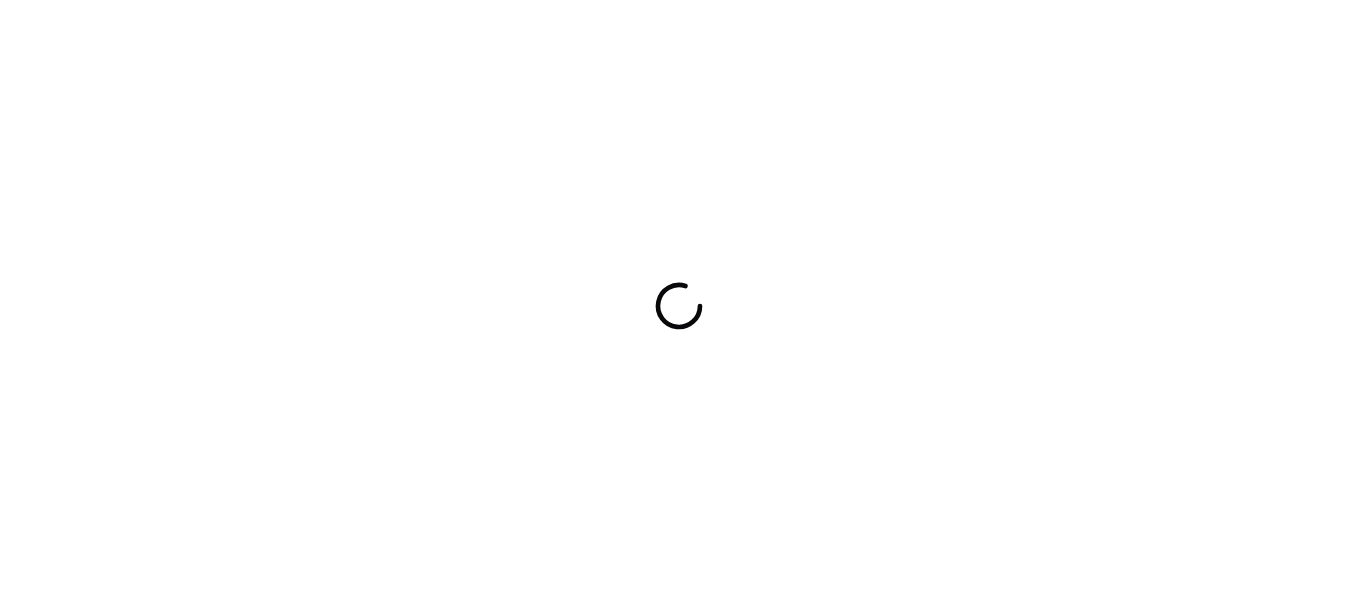scroll, scrollTop: 0, scrollLeft: 0, axis: both 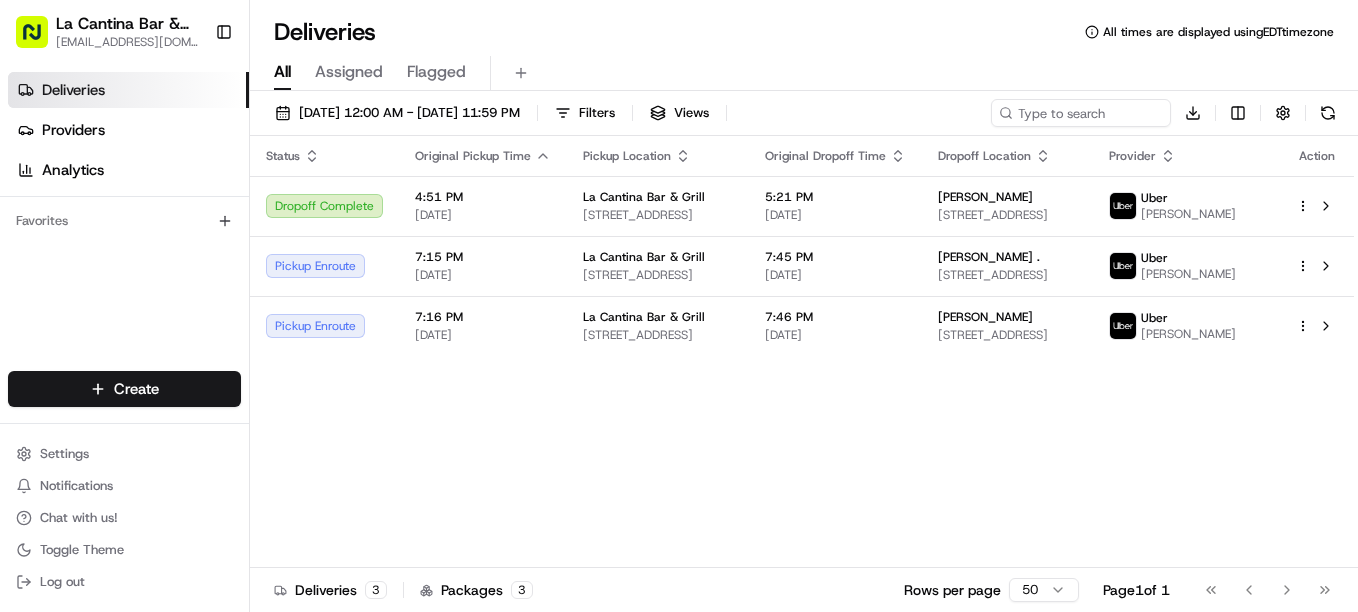 click on "Status Original Pickup Time Pickup Location Original Dropoff Time Dropoff Location Provider Action Dropoff Complete 4:51 PM [DATE] La Cantina Bar & Grill [STREET_ADDRESS] 5:21 PM [DATE] [PERSON_NAME] r [STREET_ADDRESS] [GEOGRAPHIC_DATA] [PERSON_NAME] Pickup Enroute 7:15 PM [DATE] La Cantina Bar & Grill [STREET_ADDRESS] 7:45 PM [DATE] [PERSON_NAME] . [STREET_ADDRESS] [PERSON_NAME] Pickup Enroute 7:16 PM [DATE] [GEOGRAPHIC_DATA] [STREET_ADDRESS] 7:46 PM [DATE] [PERSON_NAME] b [STREET_ADDRESS][PERSON_NAME][PERSON_NAME] [PERSON_NAME]" at bounding box center (802, 352) 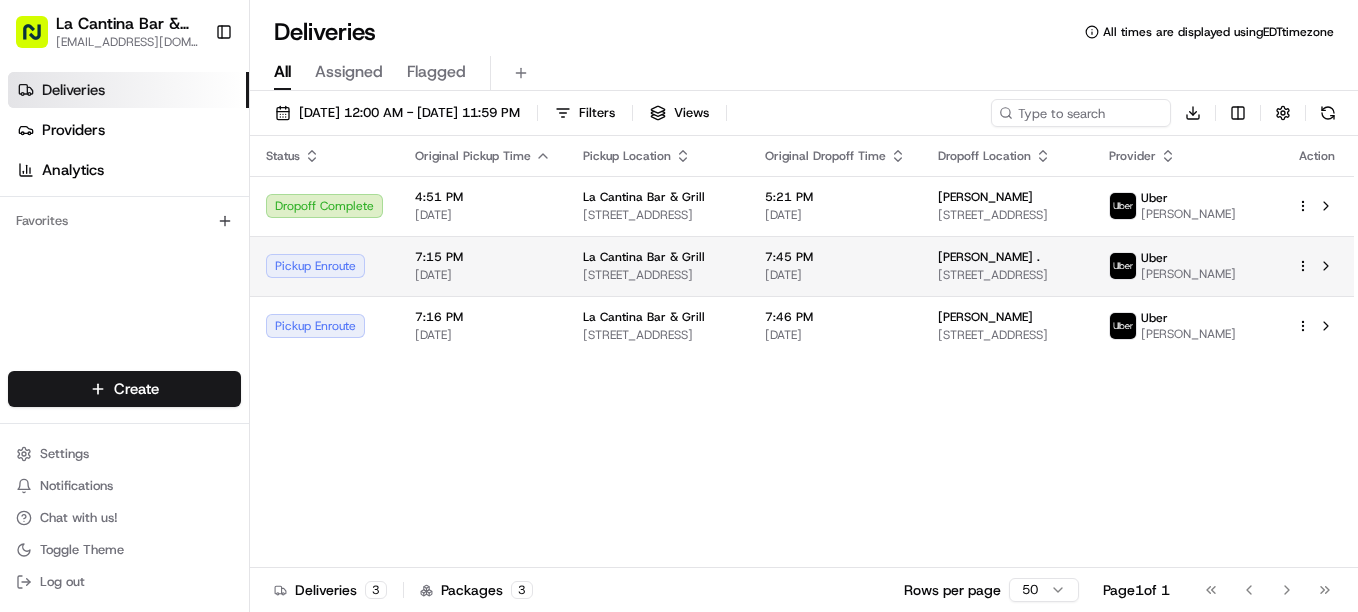 click at bounding box center (1123, 266) 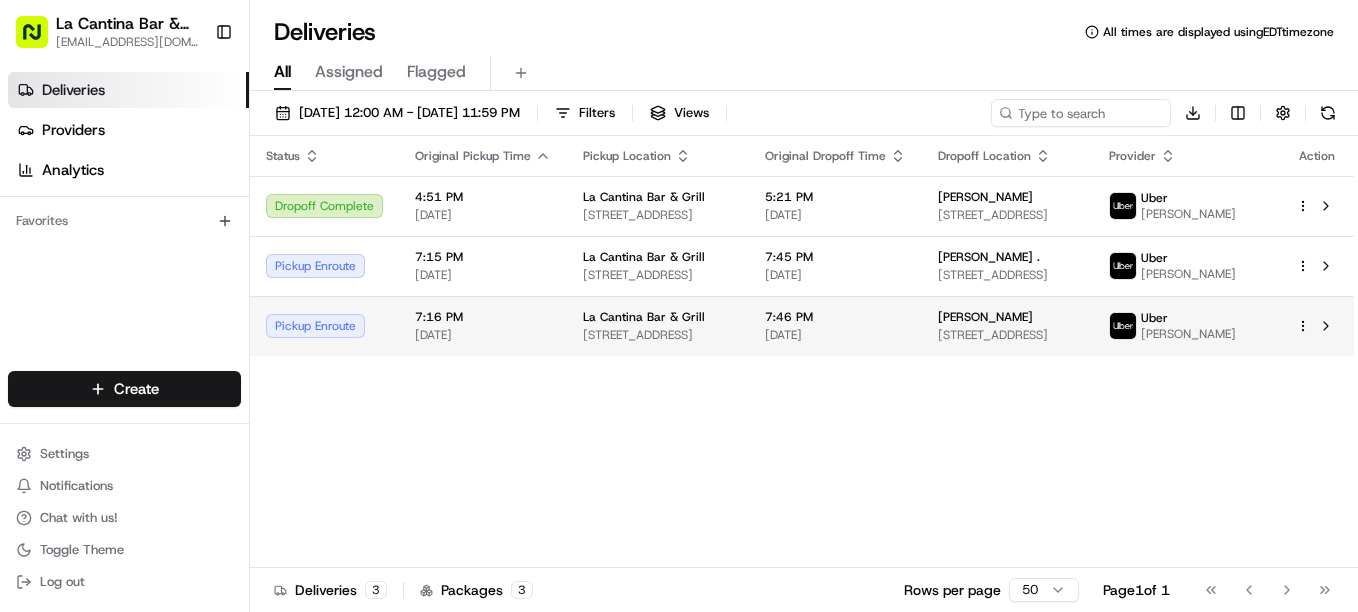 click at bounding box center [1123, 326] 